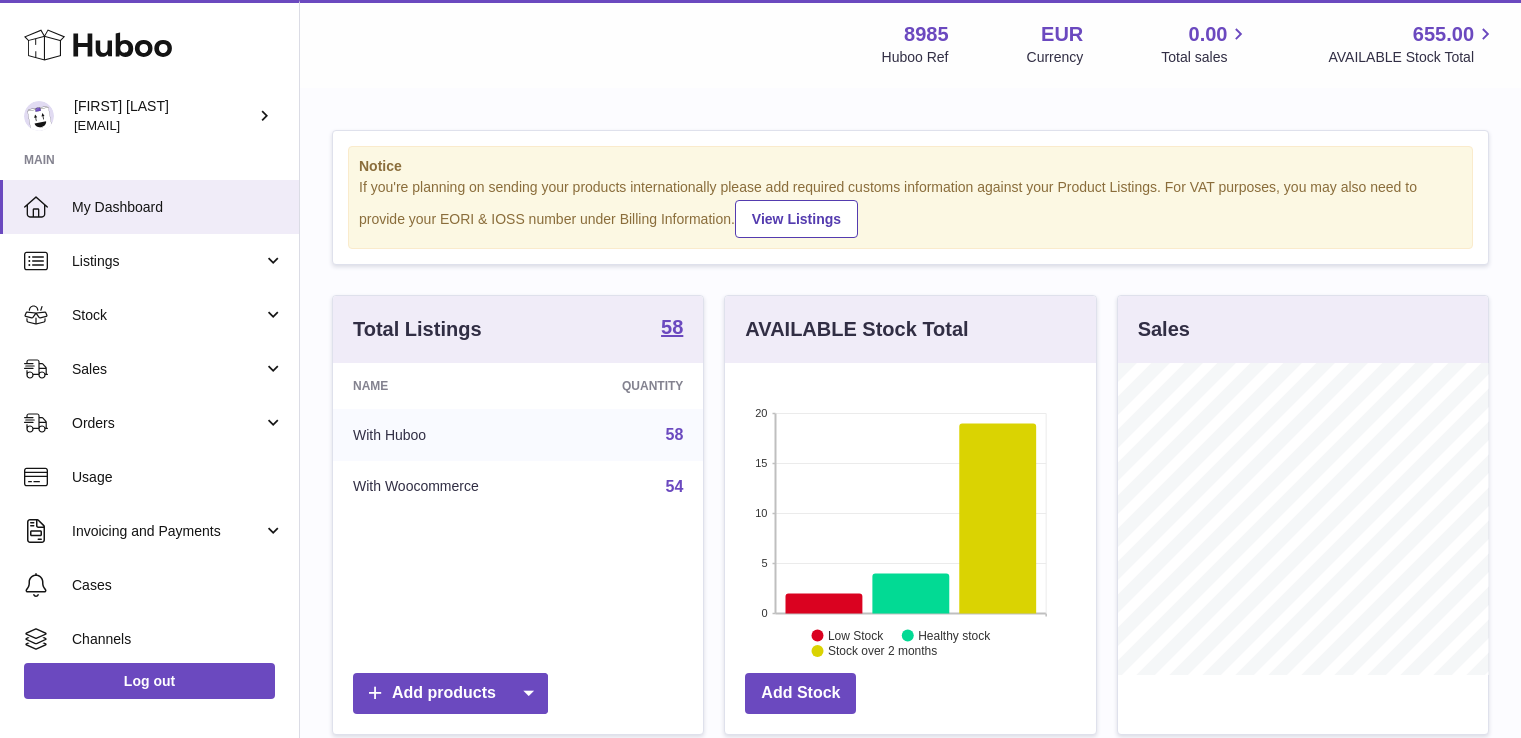 scroll, scrollTop: 0, scrollLeft: 0, axis: both 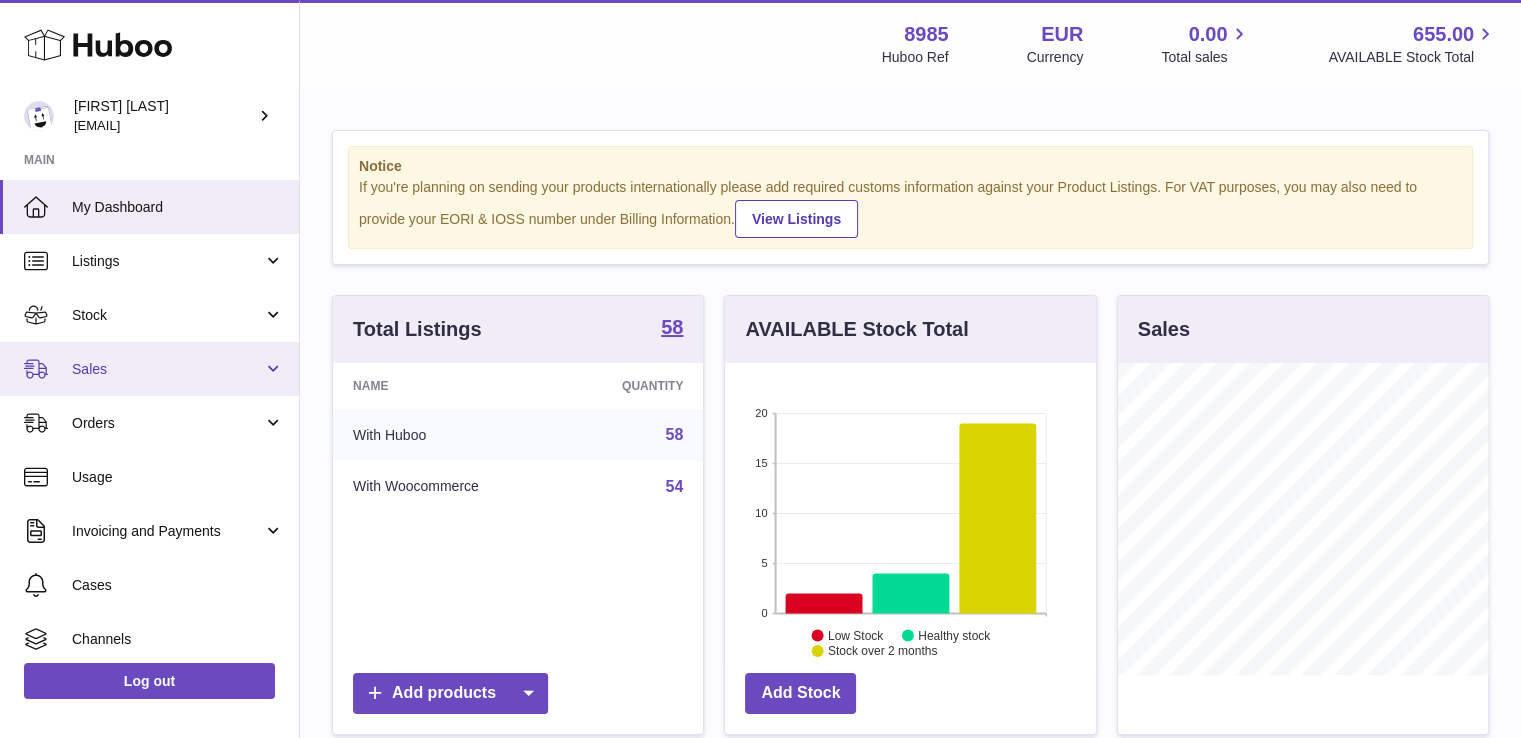 click on "Sales" at bounding box center [149, 369] 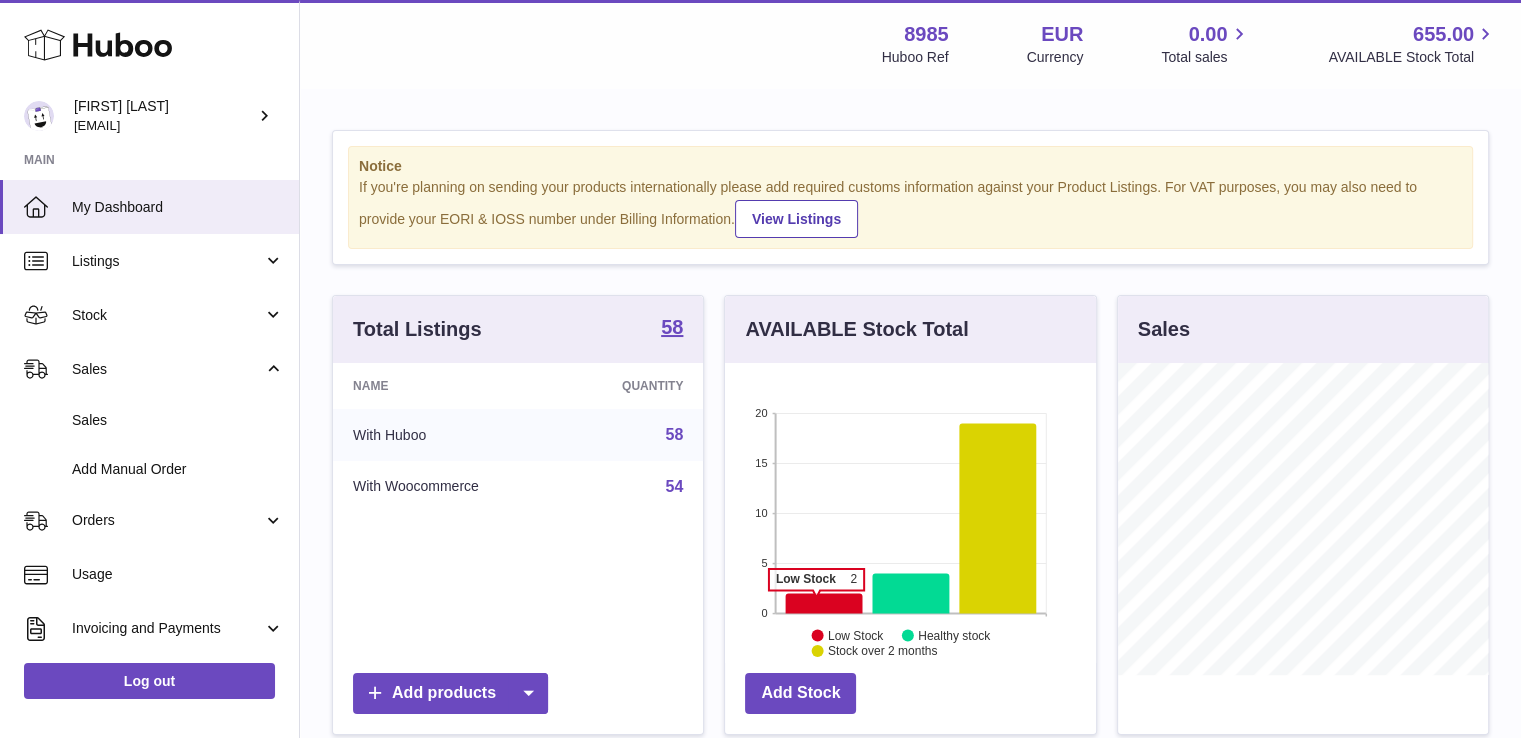 click 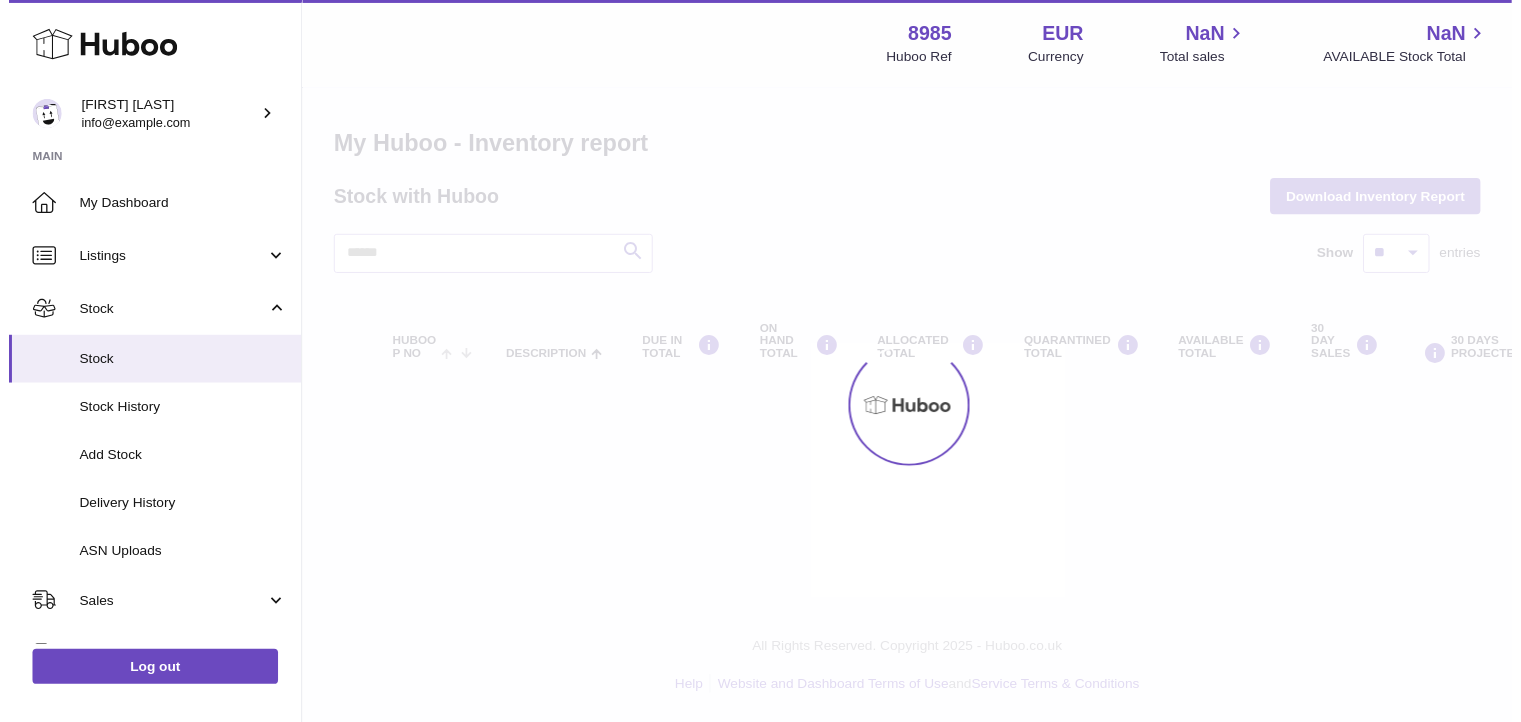 scroll, scrollTop: 0, scrollLeft: 0, axis: both 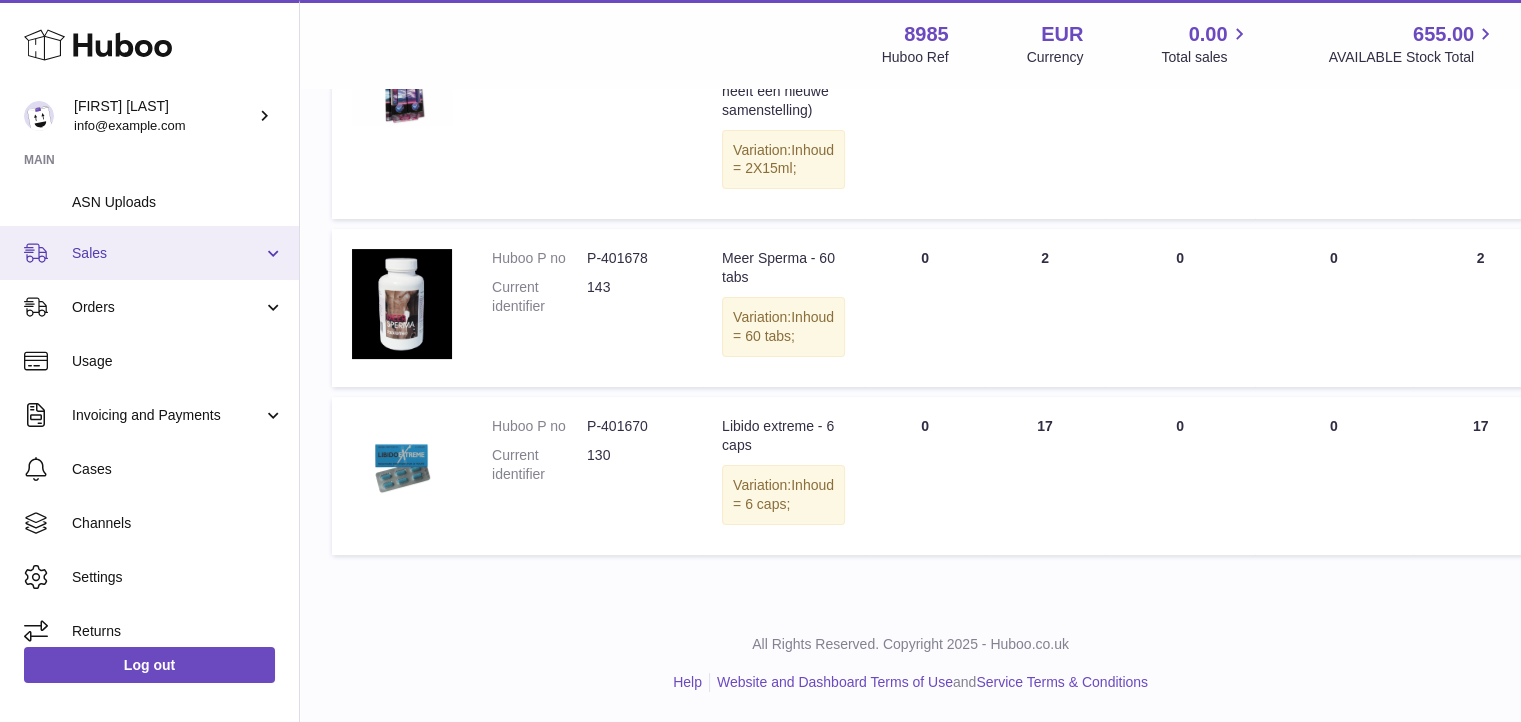 click on "Sales" at bounding box center [167, 253] 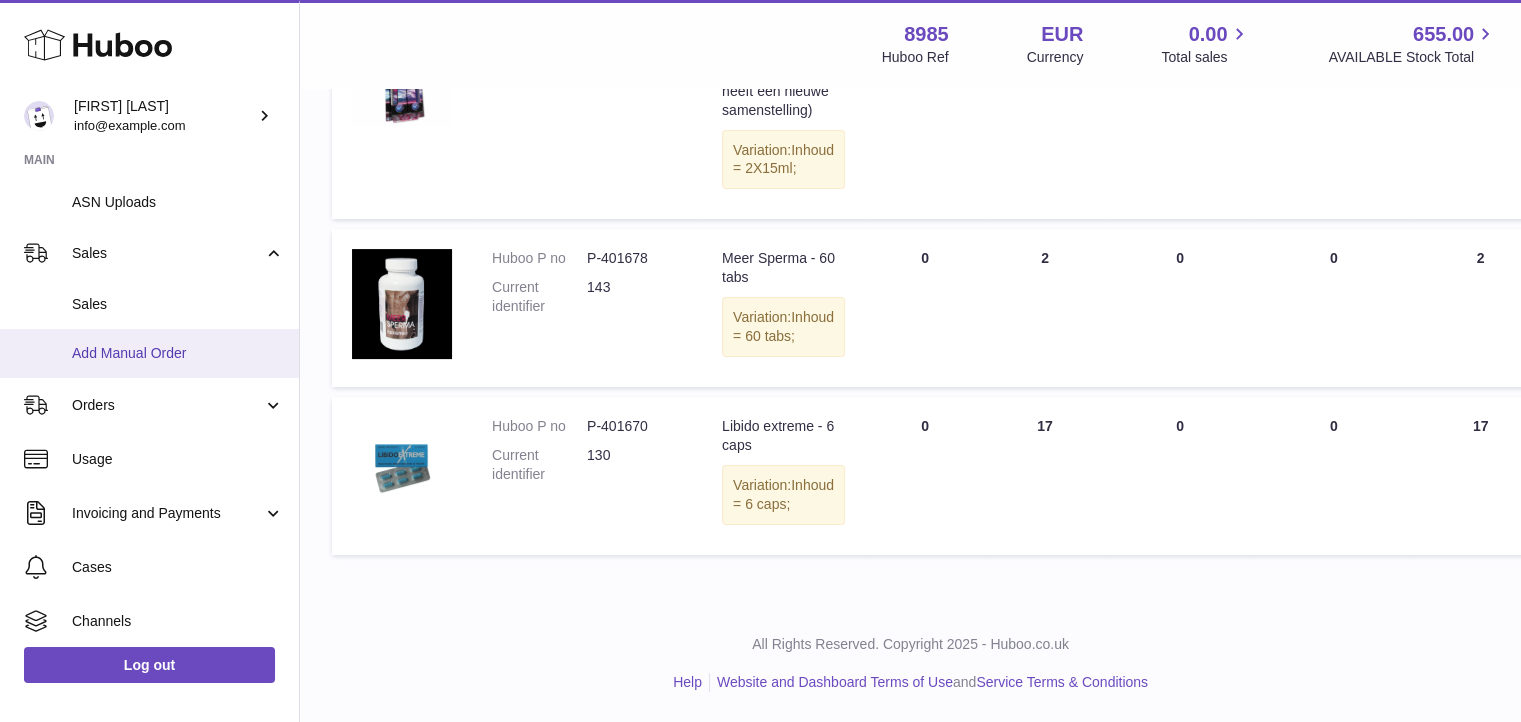 click on "Add Manual Order" at bounding box center [178, 353] 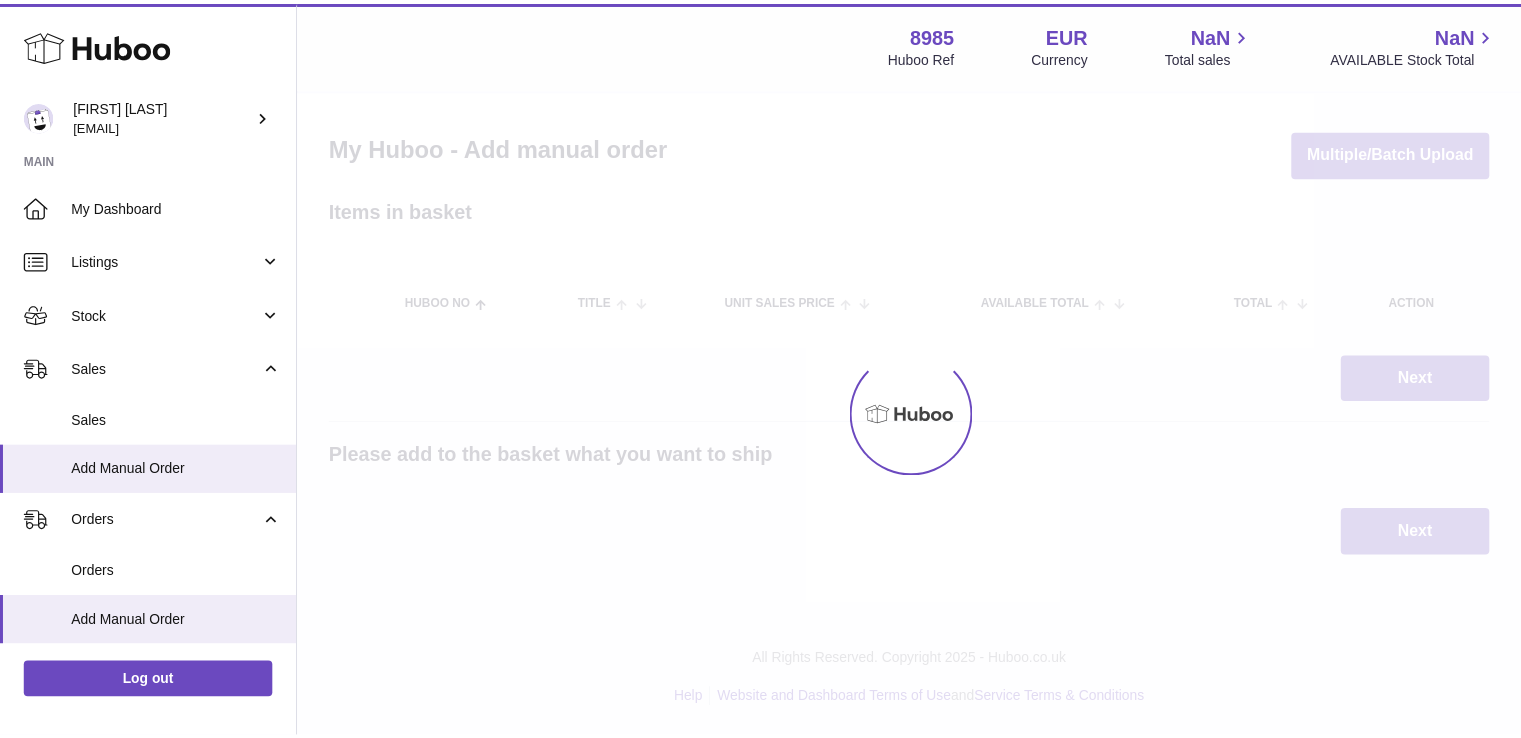 scroll, scrollTop: 0, scrollLeft: 0, axis: both 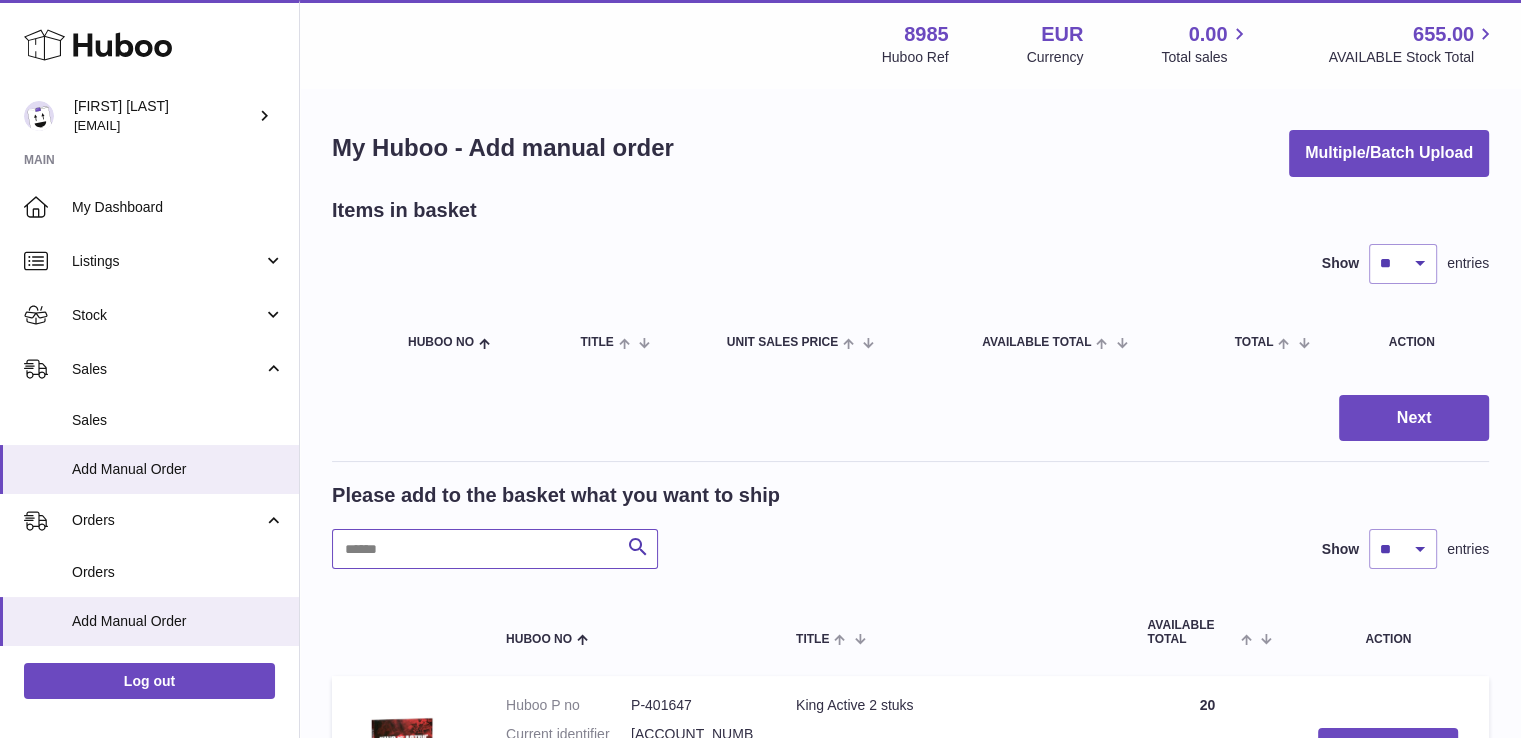click at bounding box center (495, 549) 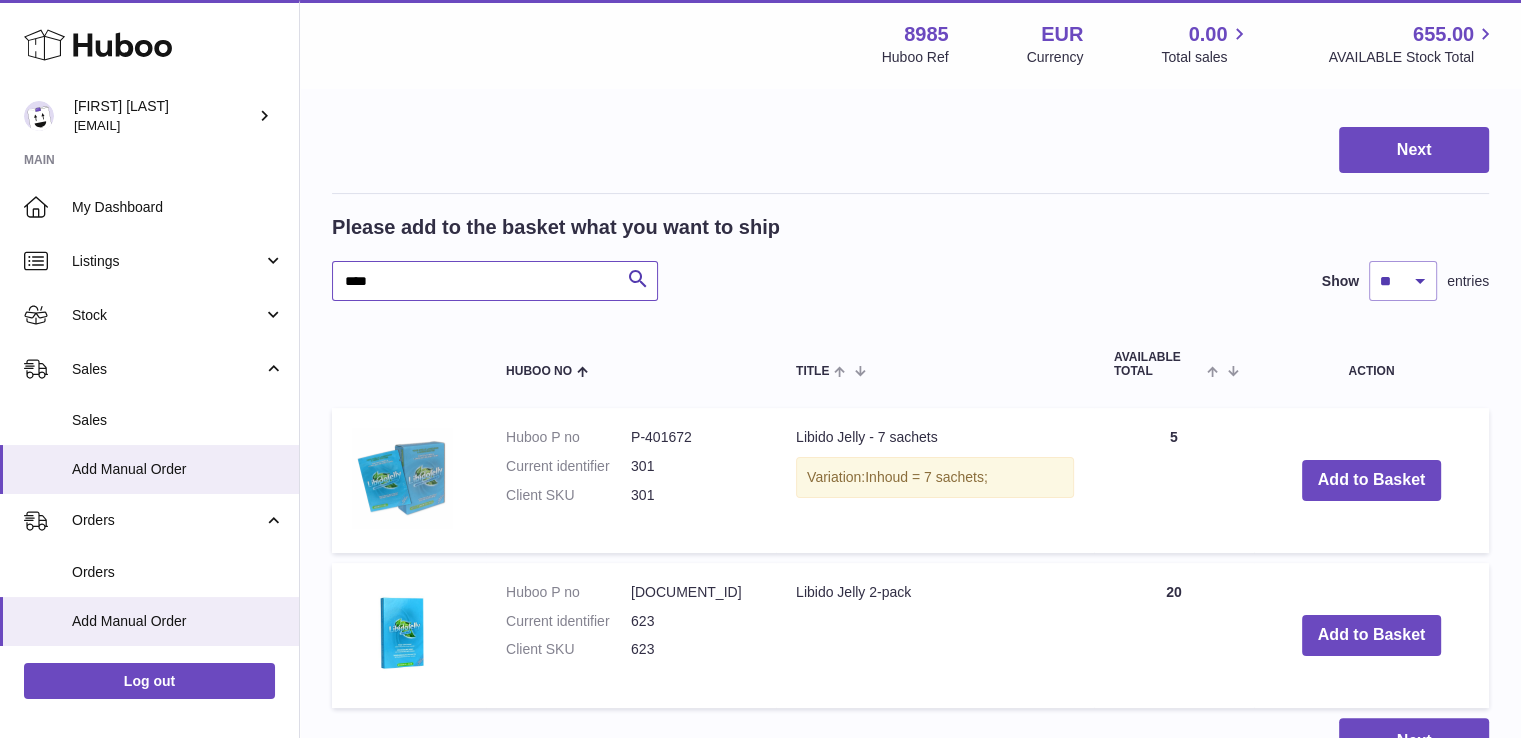scroll, scrollTop: 280, scrollLeft: 0, axis: vertical 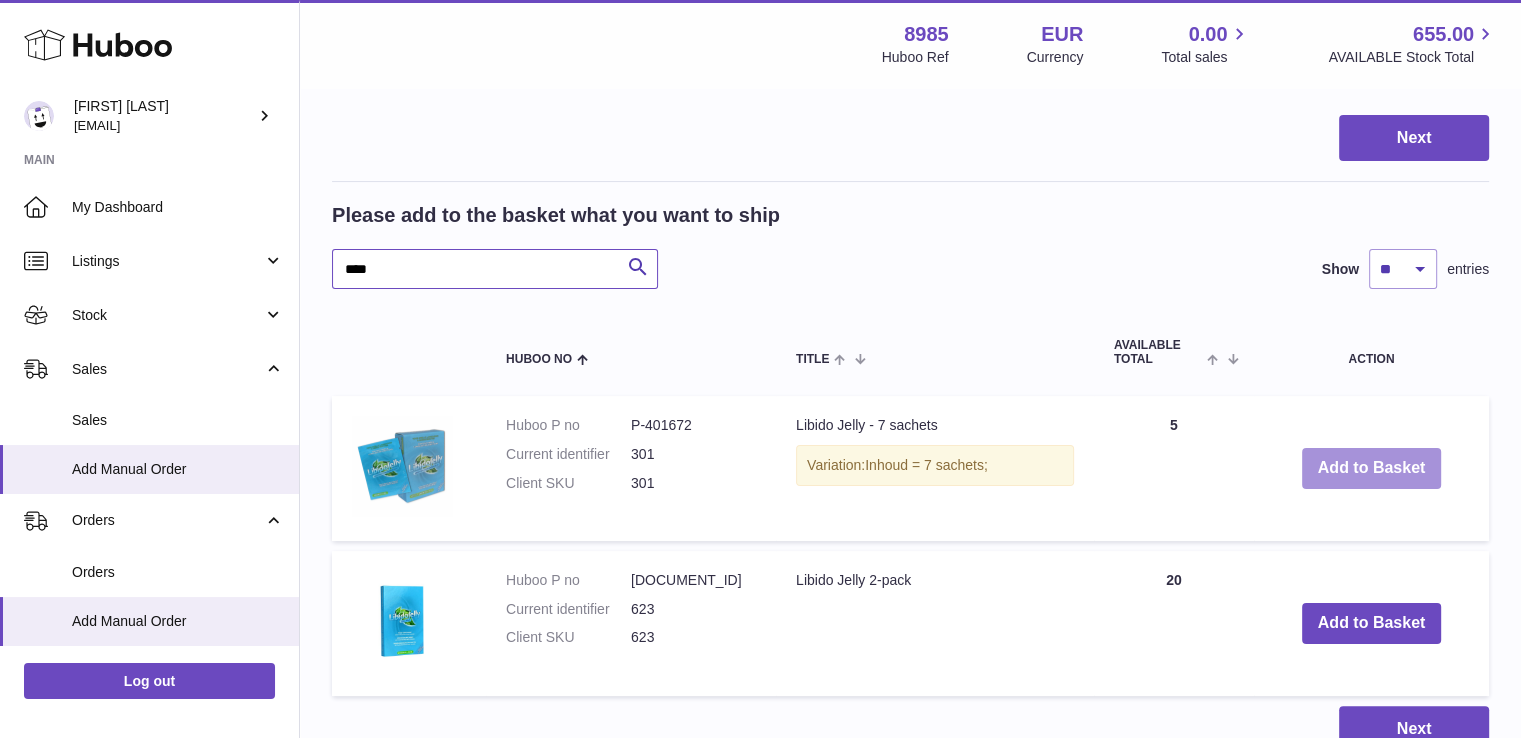 type on "****" 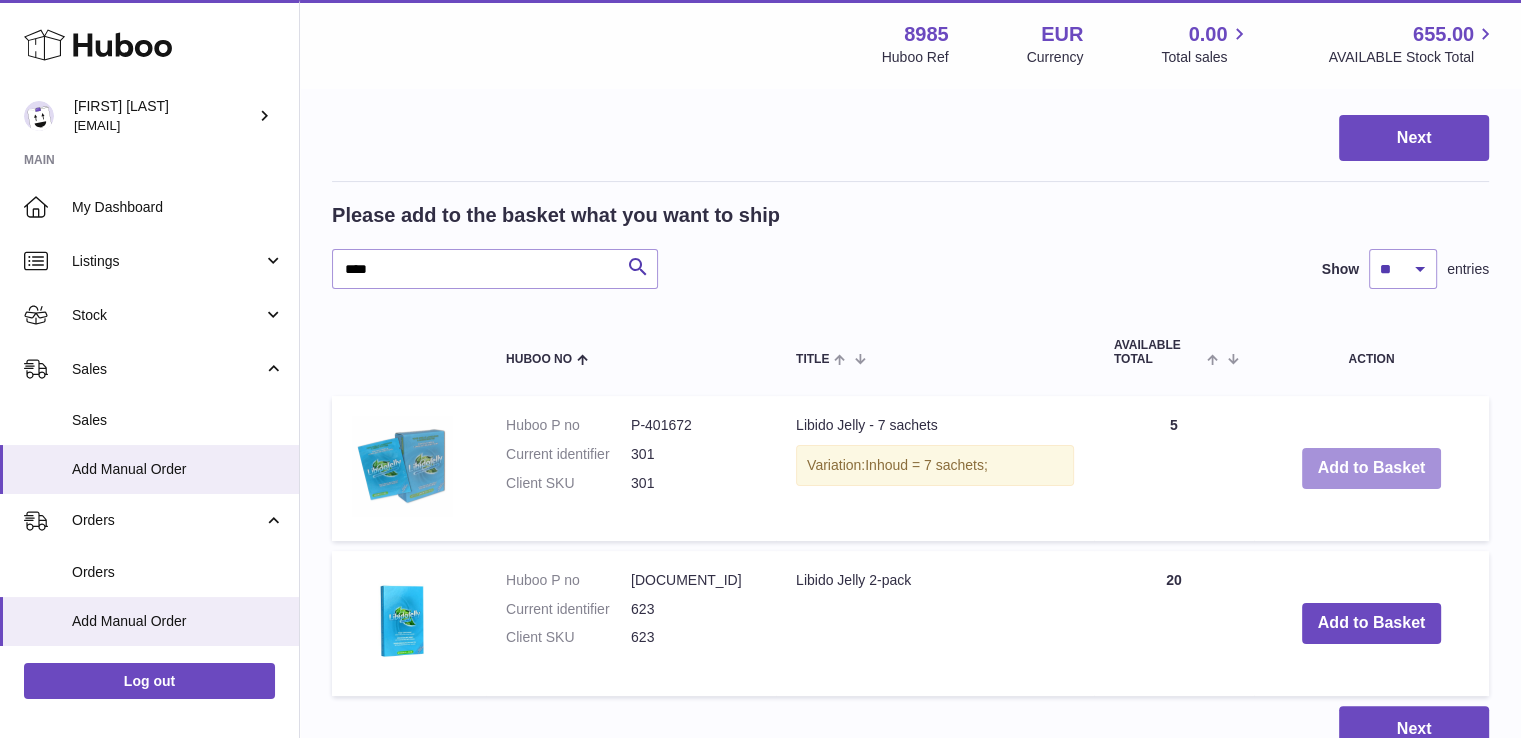click on "Add to Basket" at bounding box center [1372, 468] 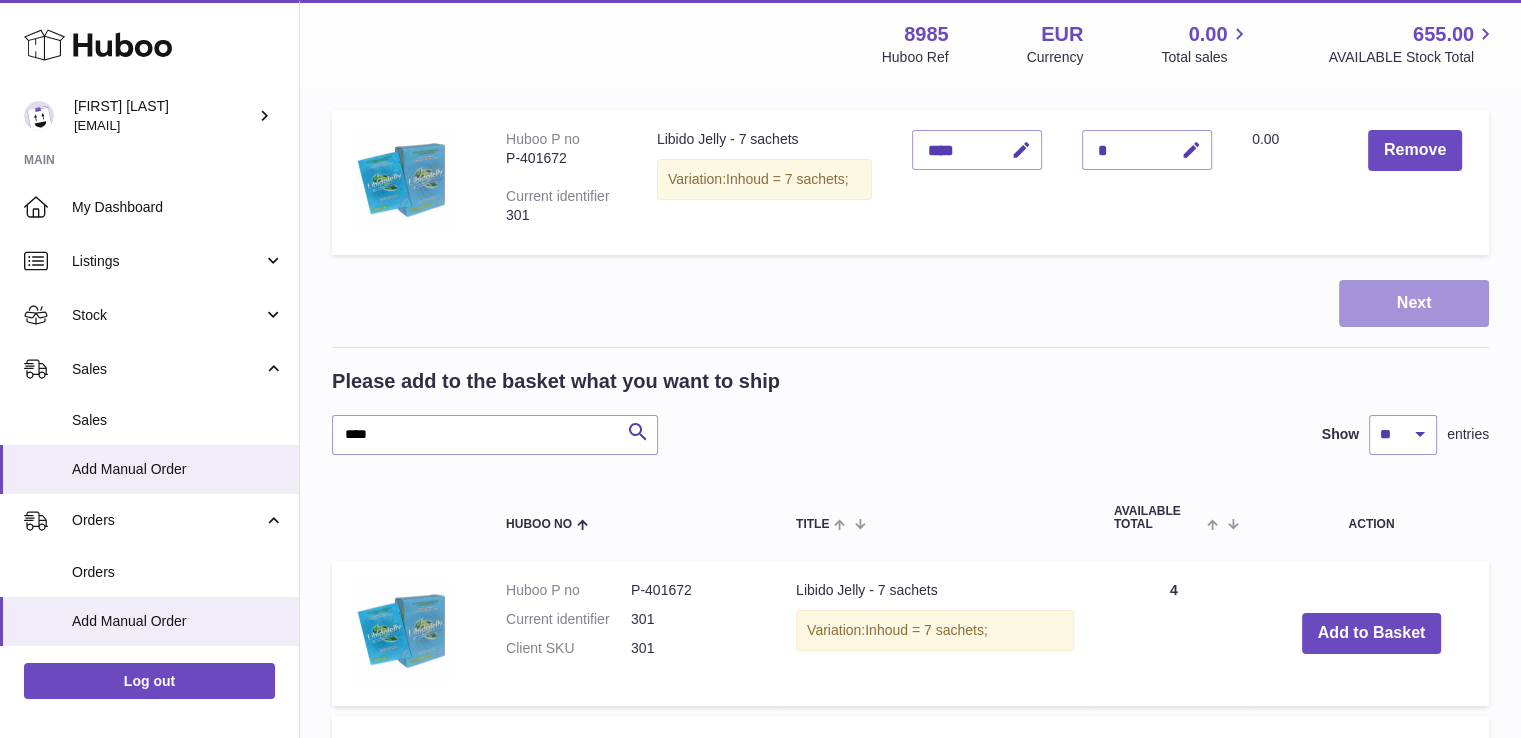 click on "Next" at bounding box center (1414, 303) 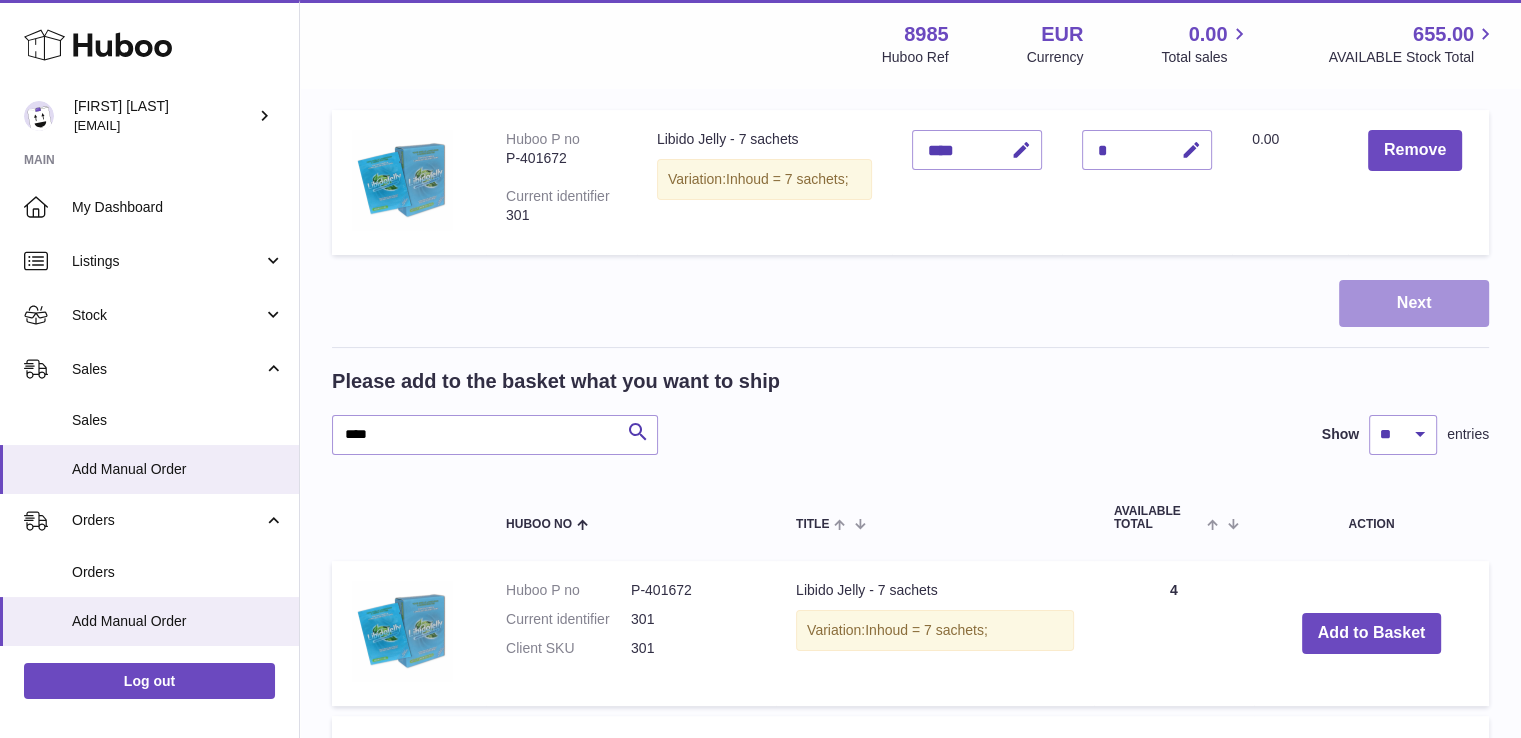 scroll, scrollTop: 0, scrollLeft: 0, axis: both 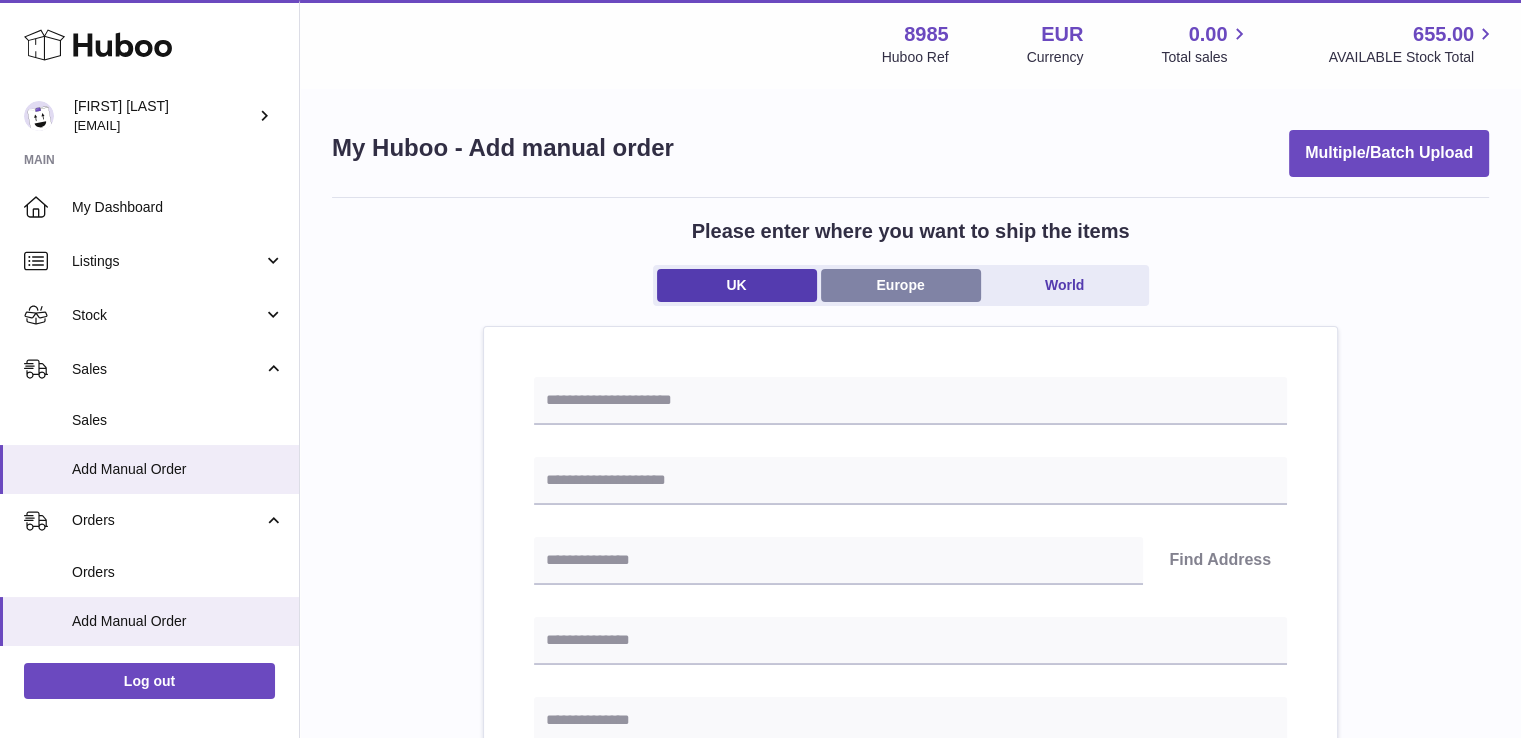 click on "Europe" at bounding box center [901, 285] 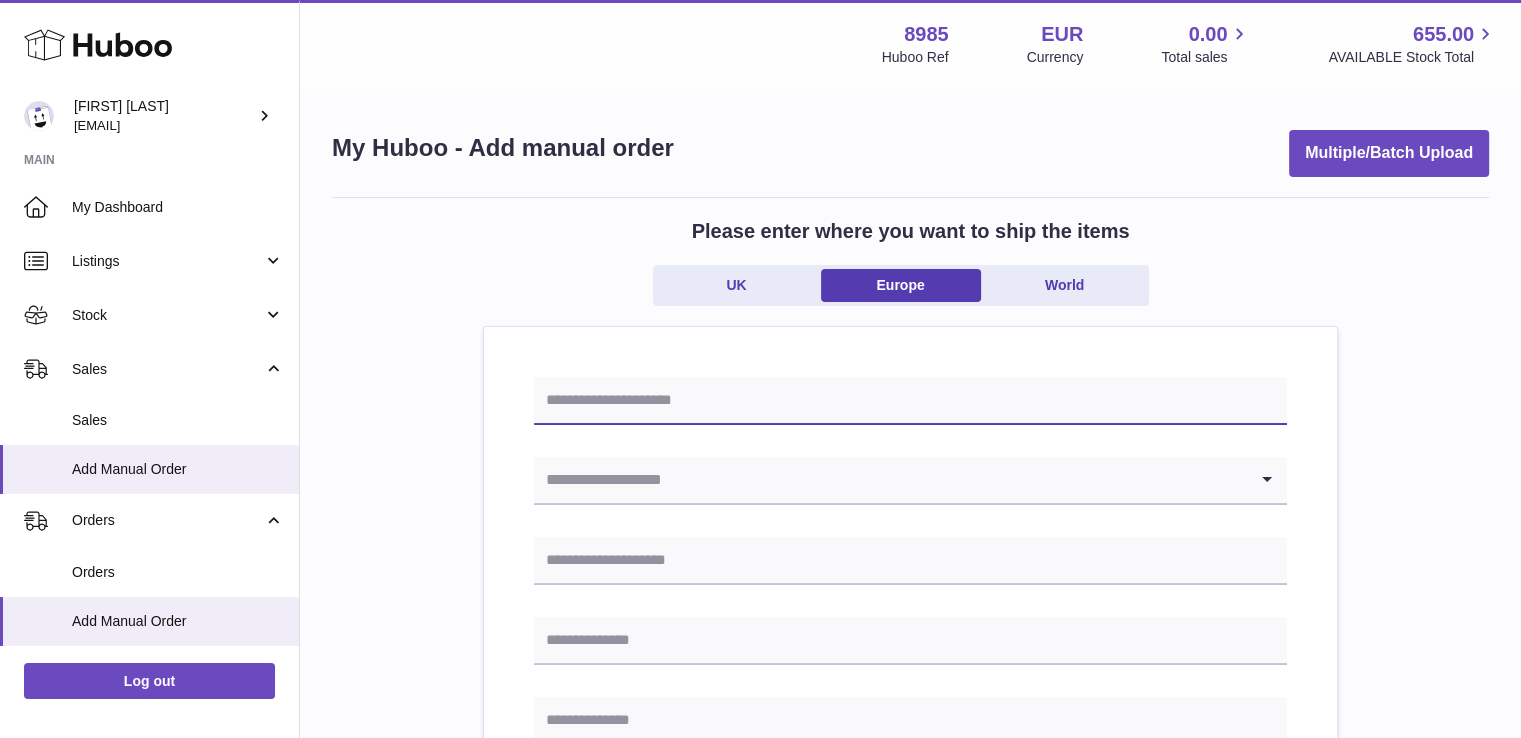 click at bounding box center [910, 401] 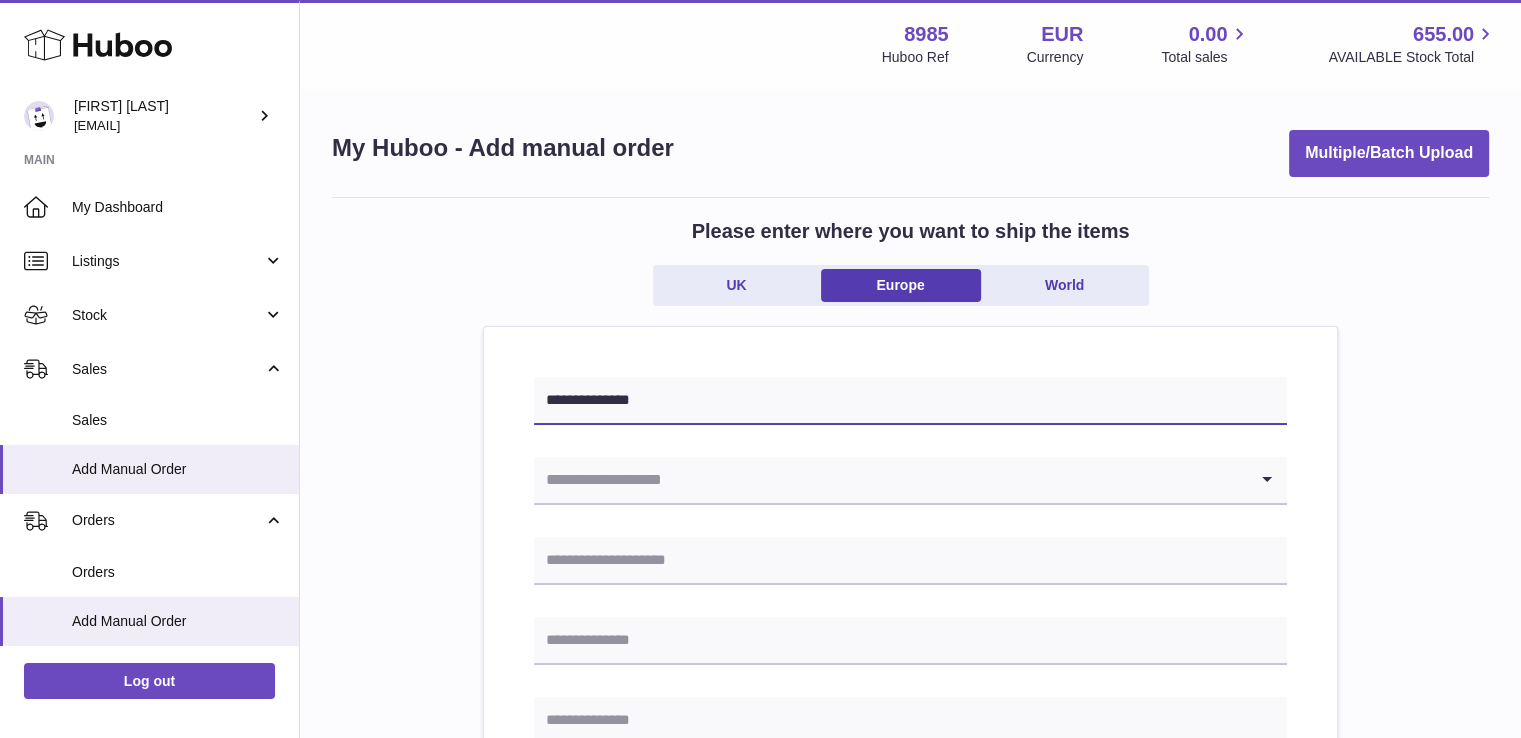 type on "**********" 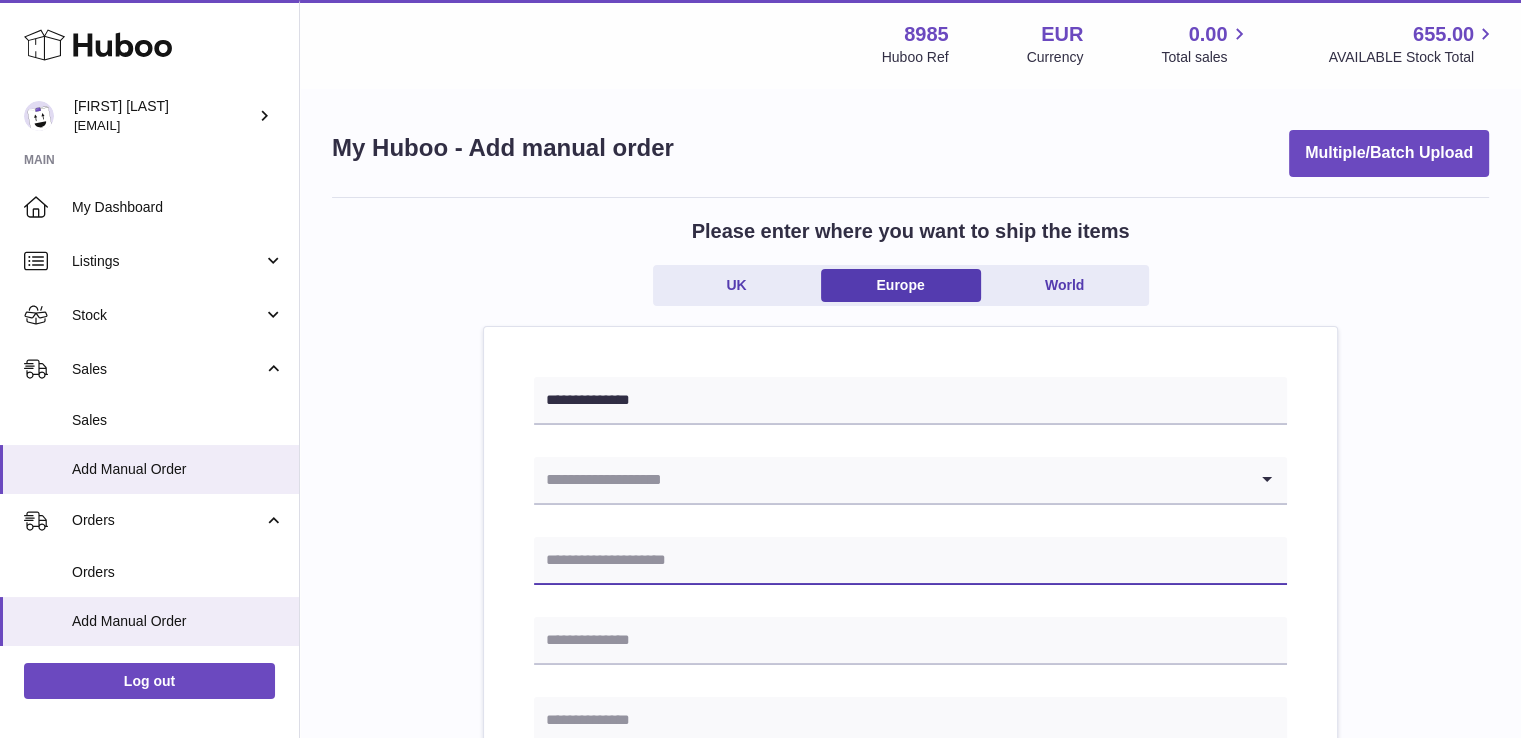 click at bounding box center (910, 561) 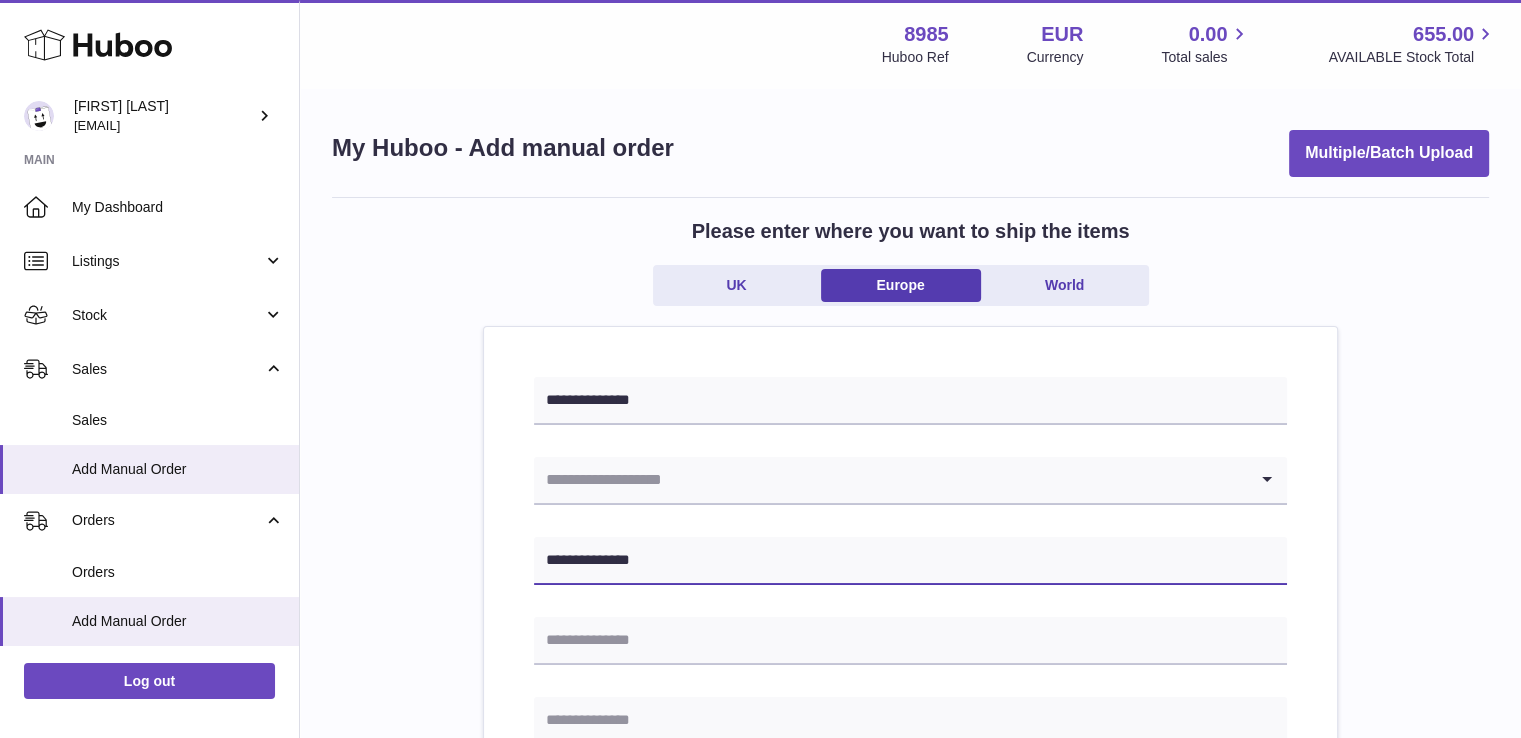 type on "**********" 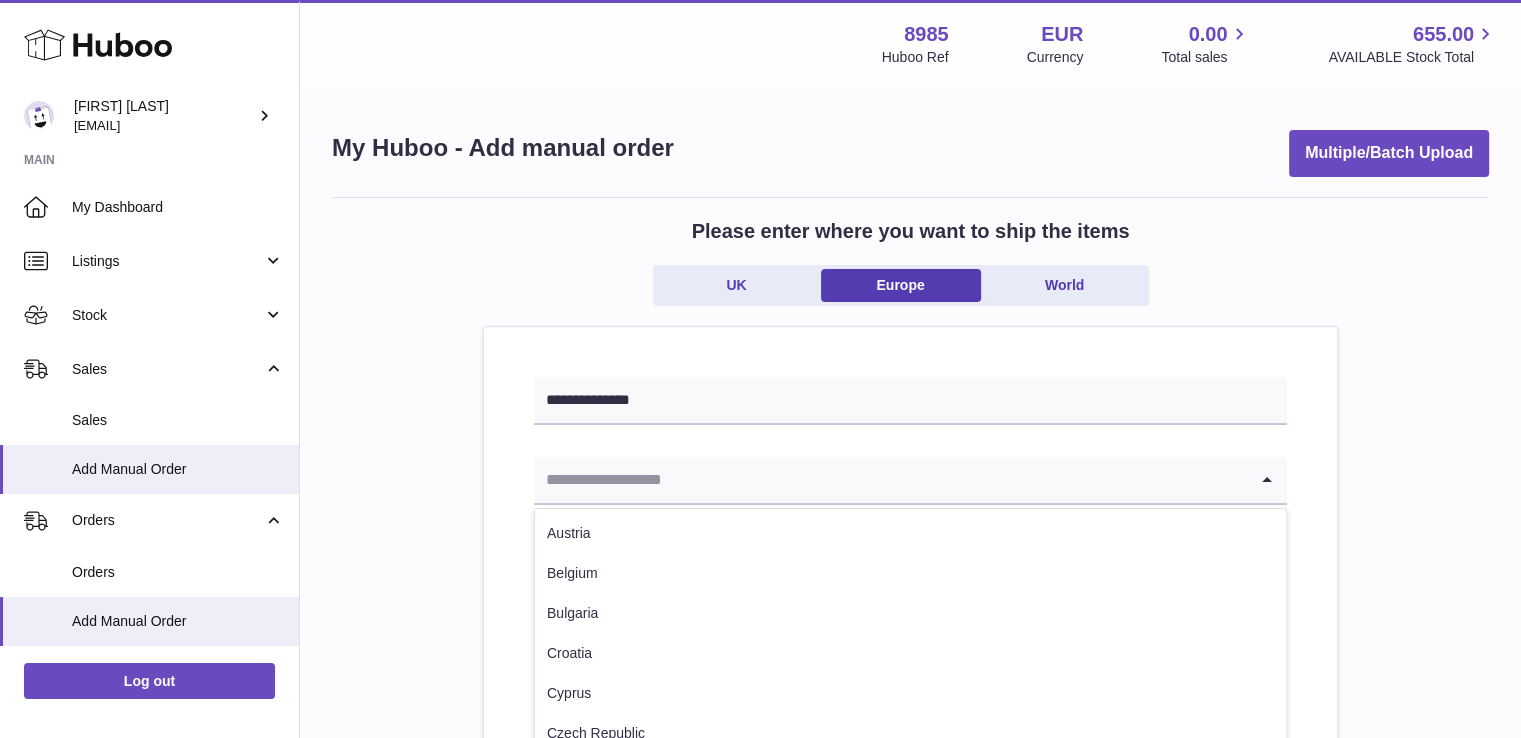 click at bounding box center (890, 480) 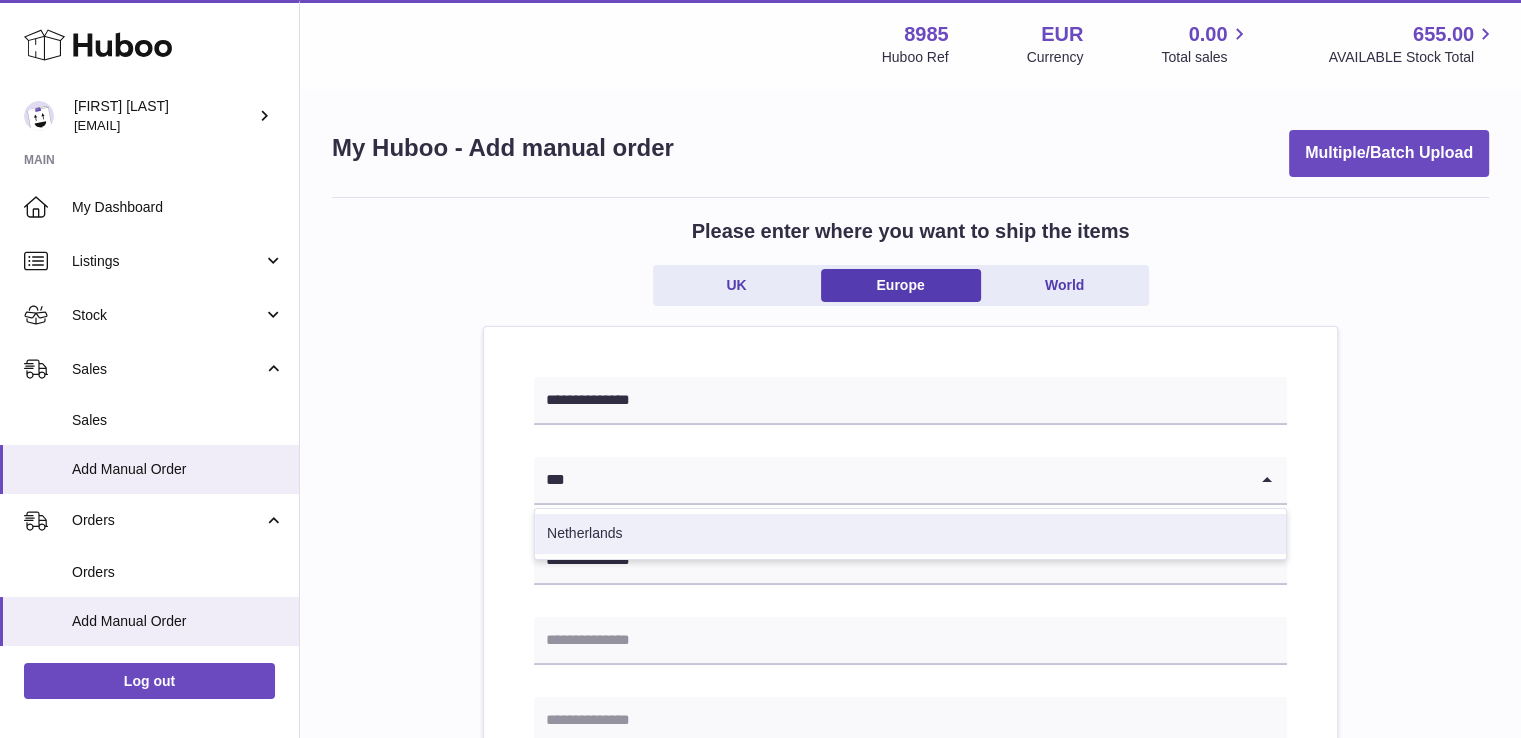 click on "Netherlands" at bounding box center [910, 534] 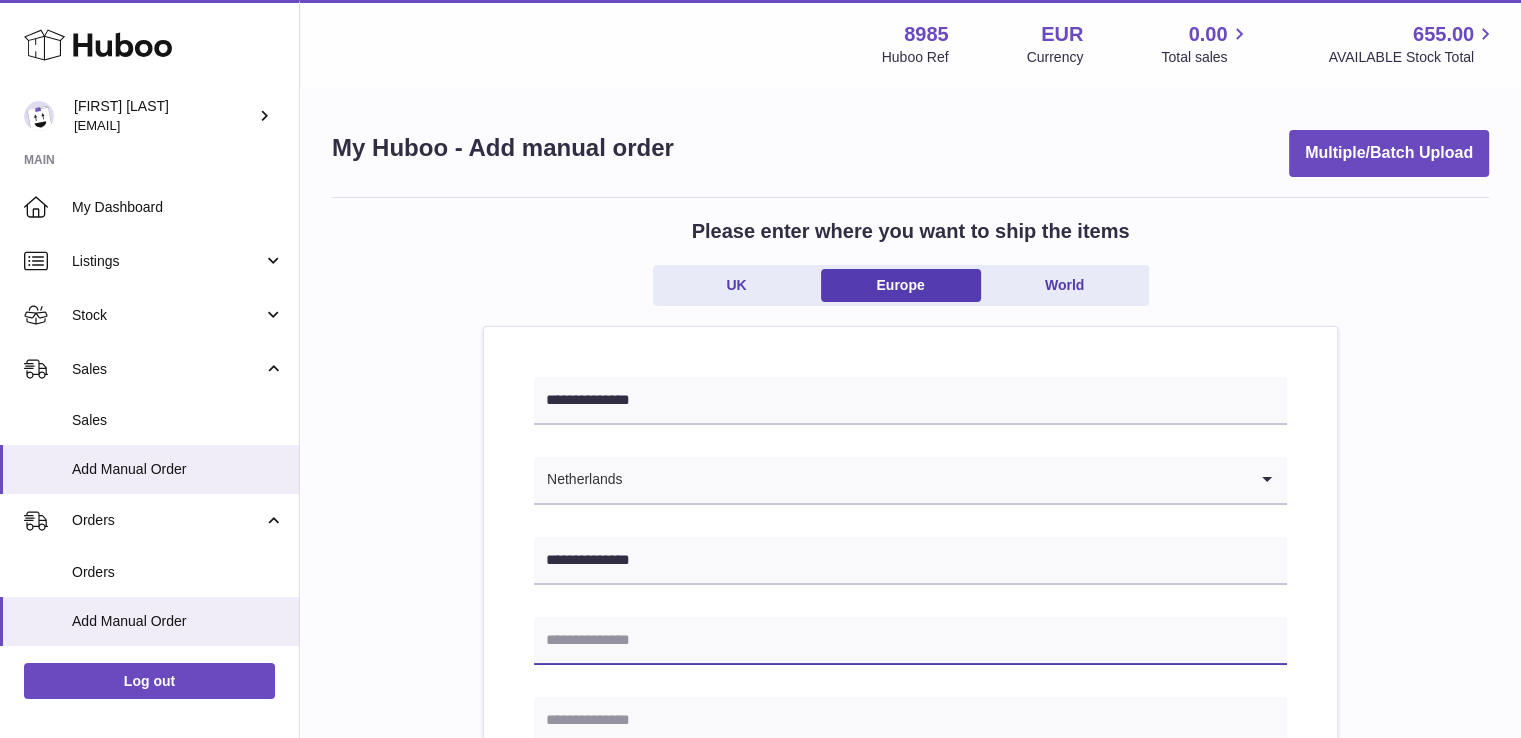 click at bounding box center (910, 641) 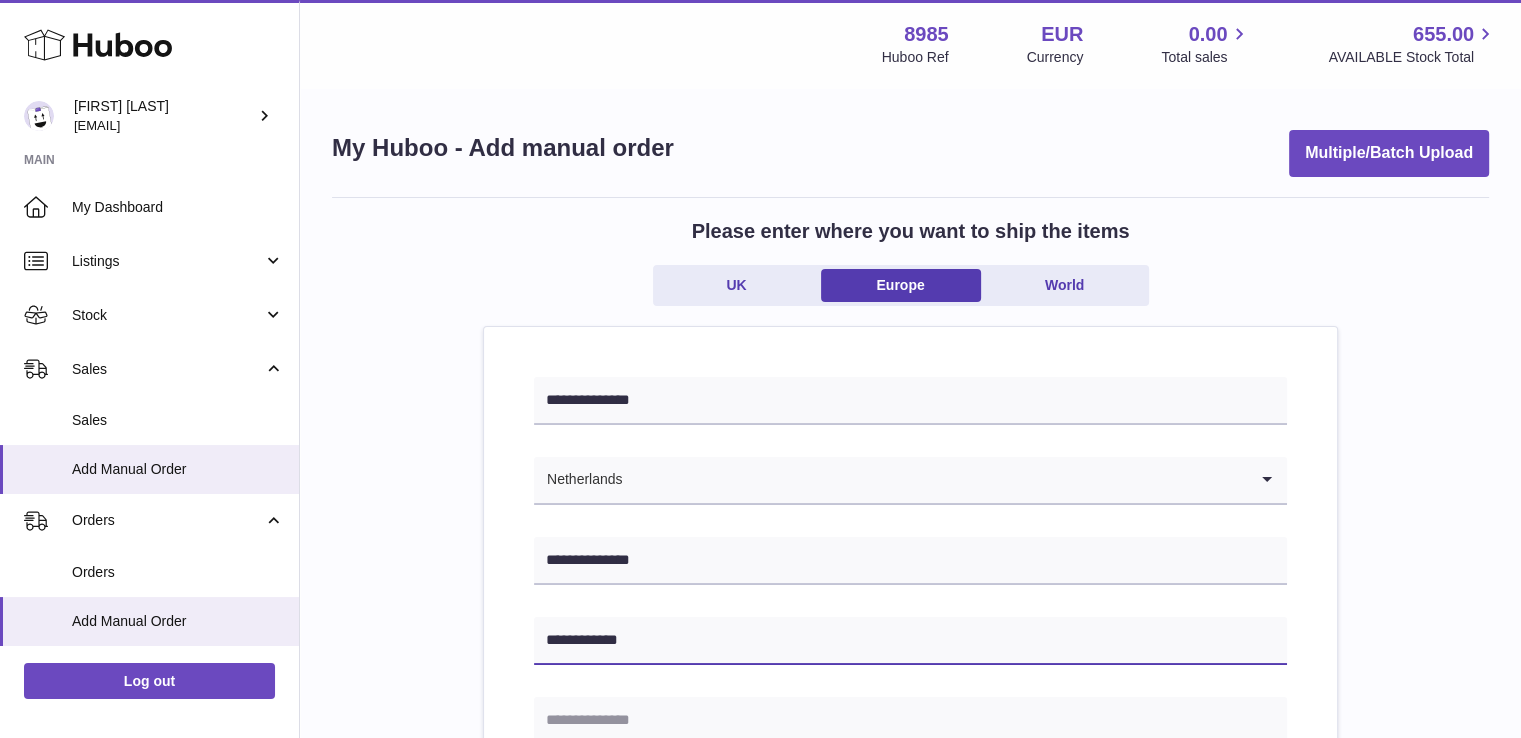 type on "**********" 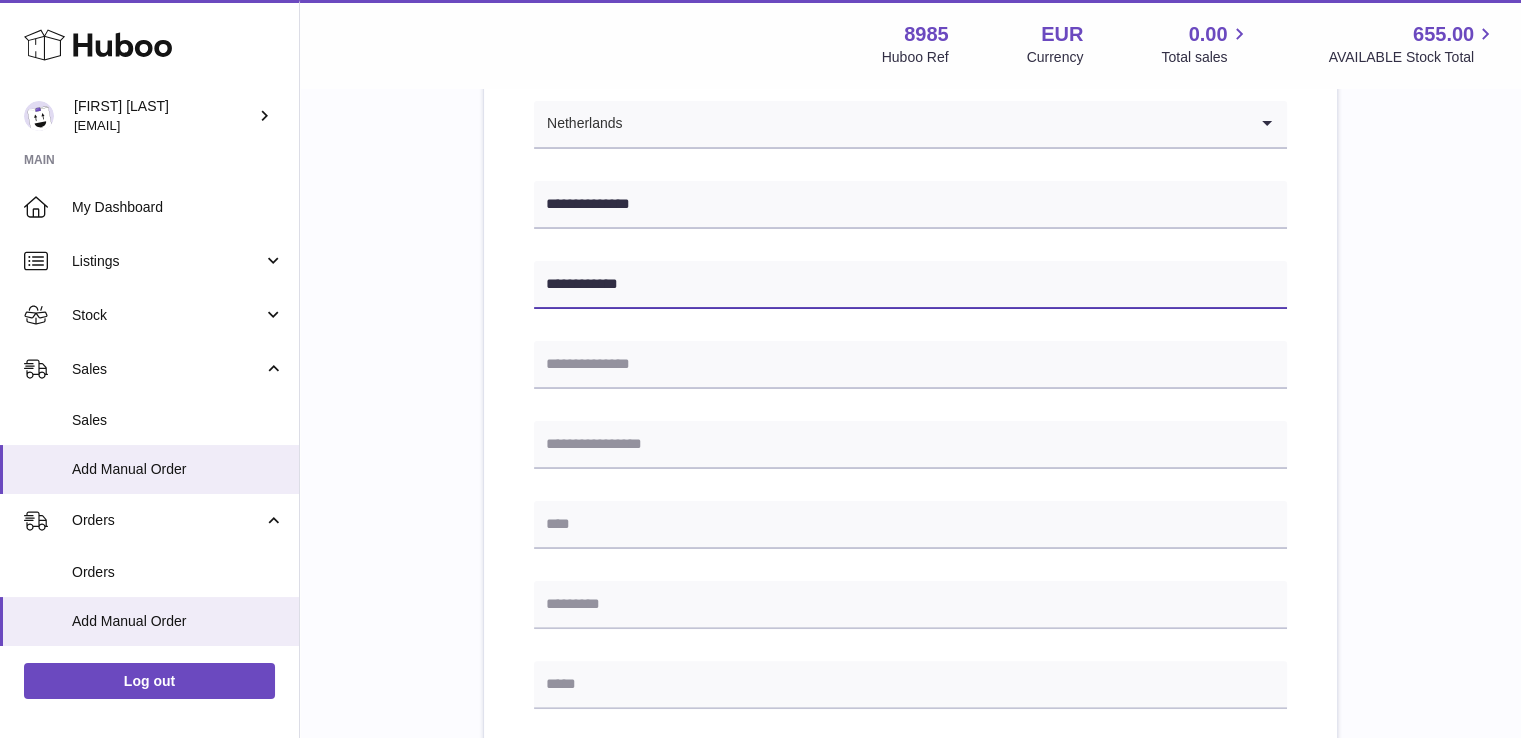 scroll, scrollTop: 360, scrollLeft: 0, axis: vertical 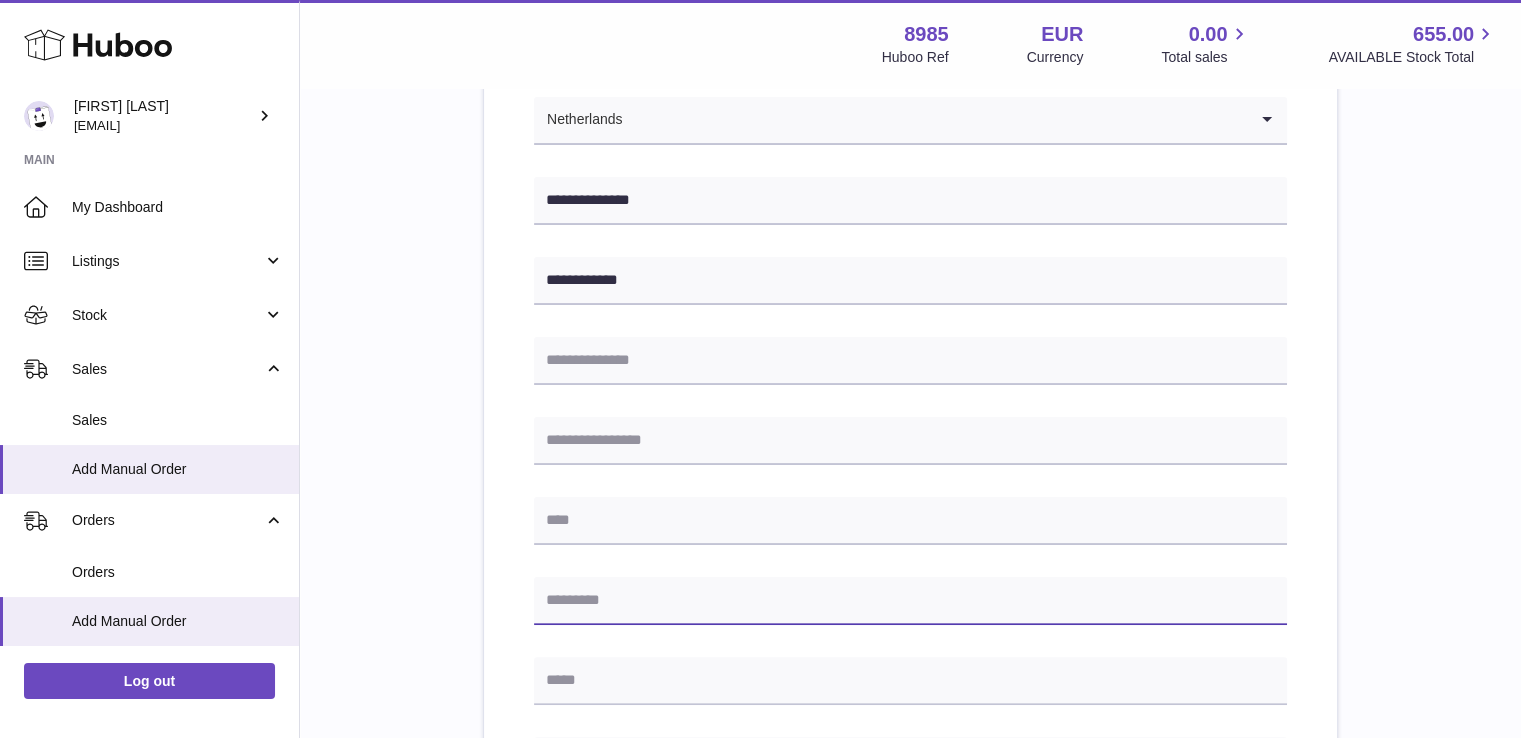 click at bounding box center [910, 601] 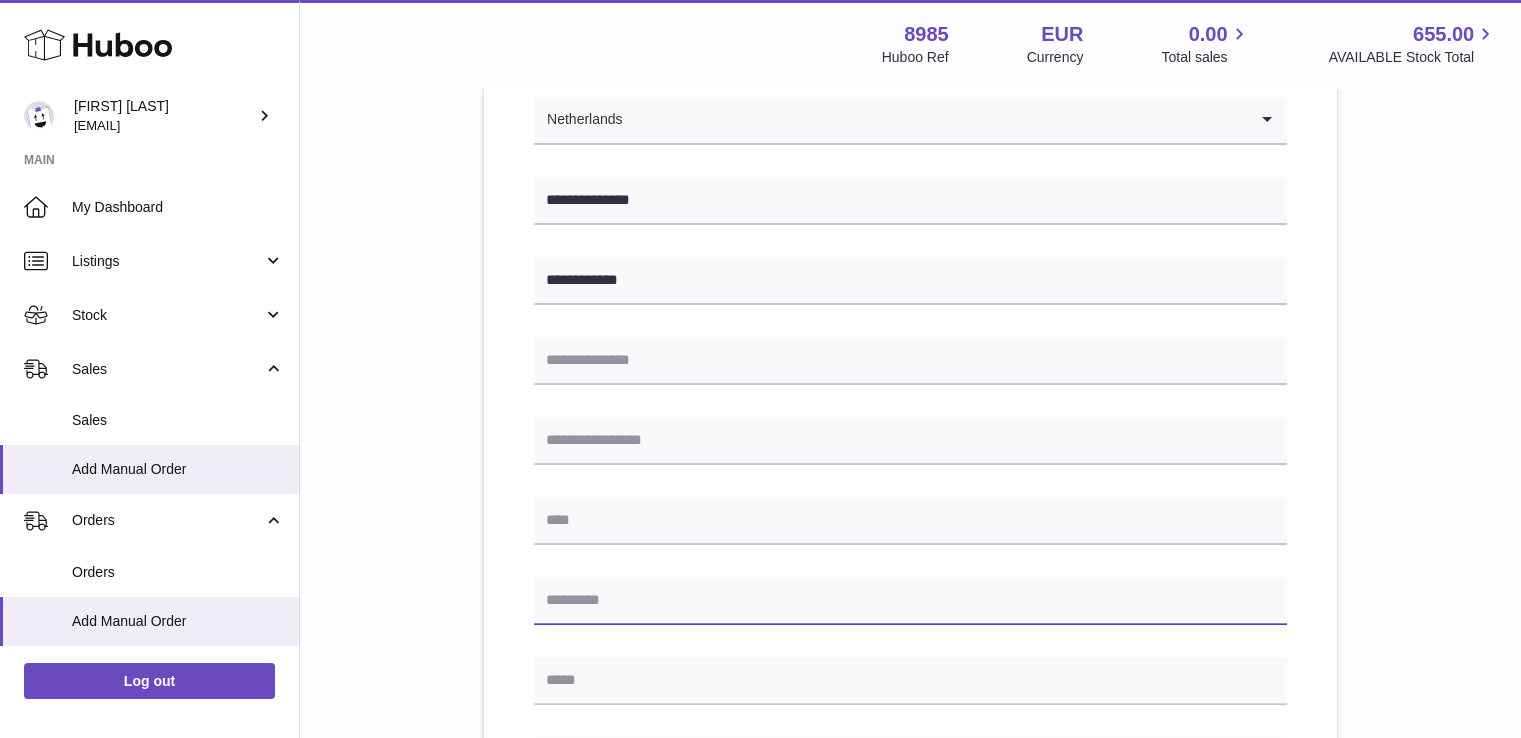 paste on "*******" 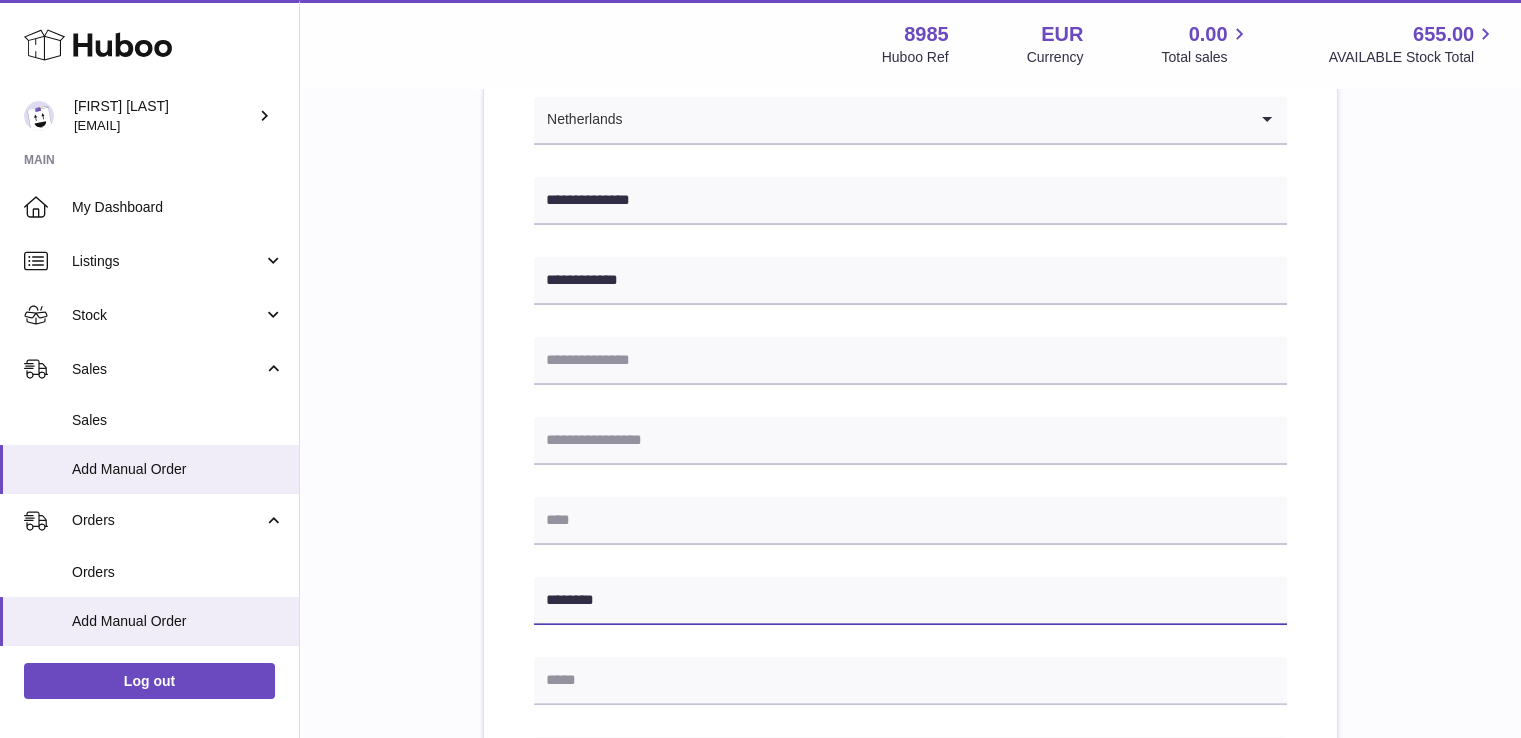 type on "*******" 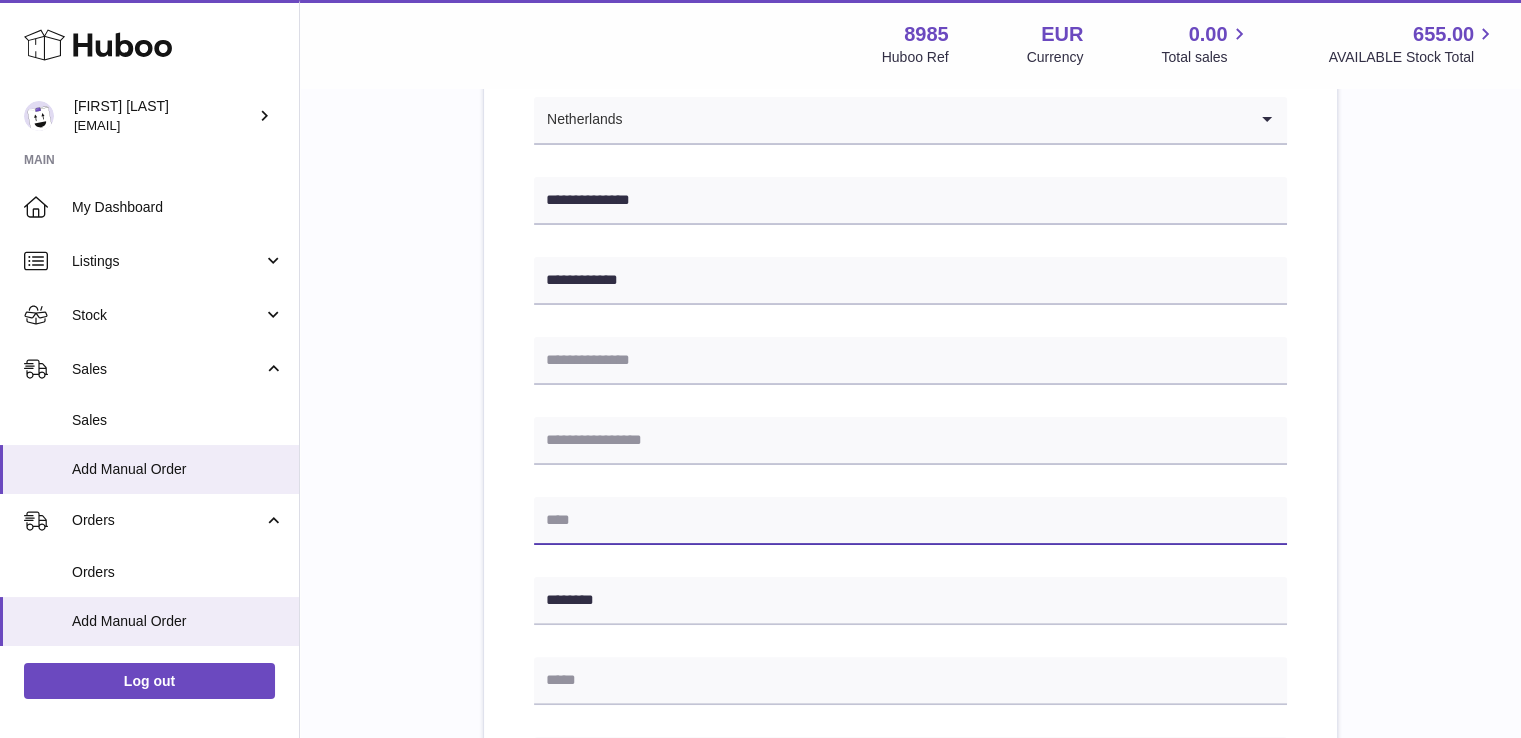 click at bounding box center (910, 521) 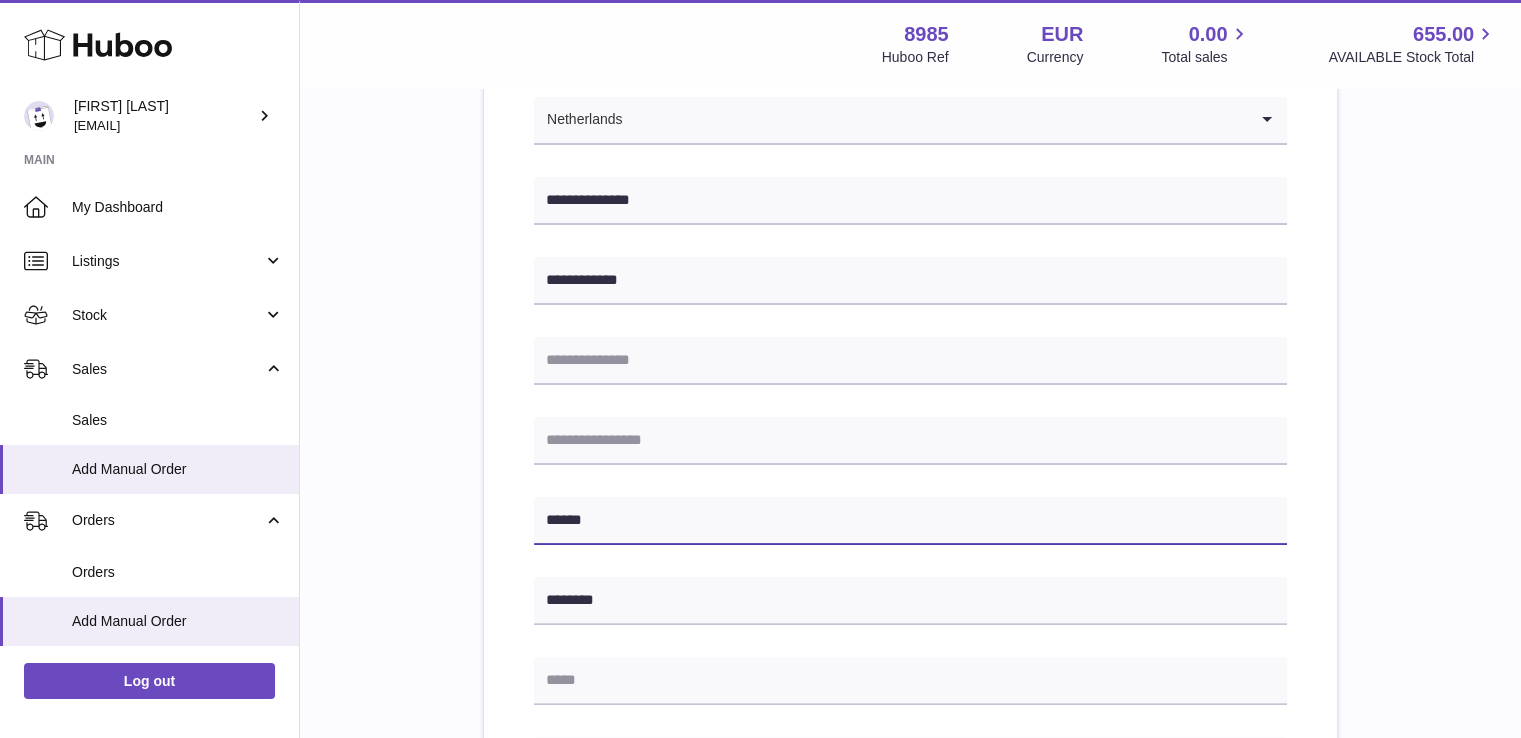 type on "******" 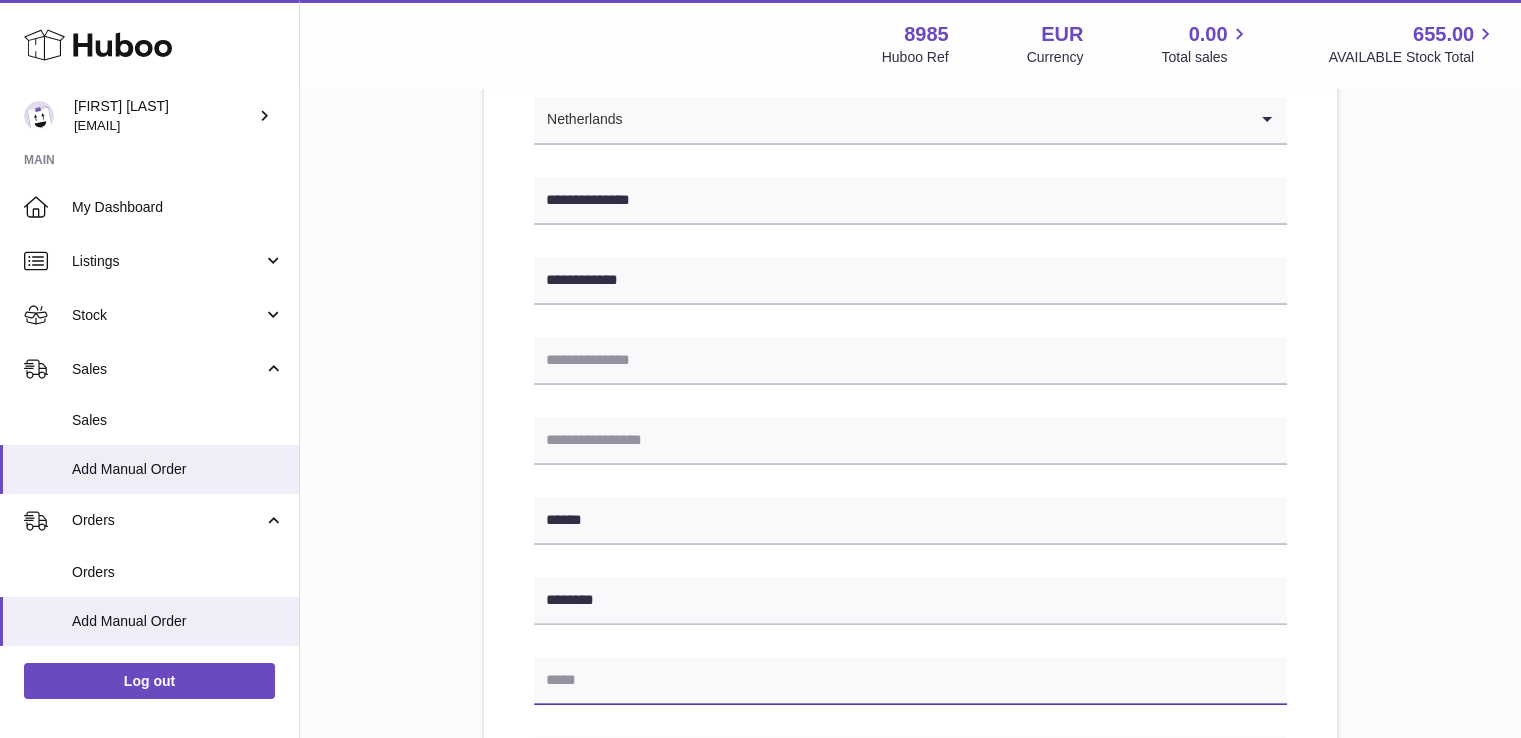 click at bounding box center [910, 681] 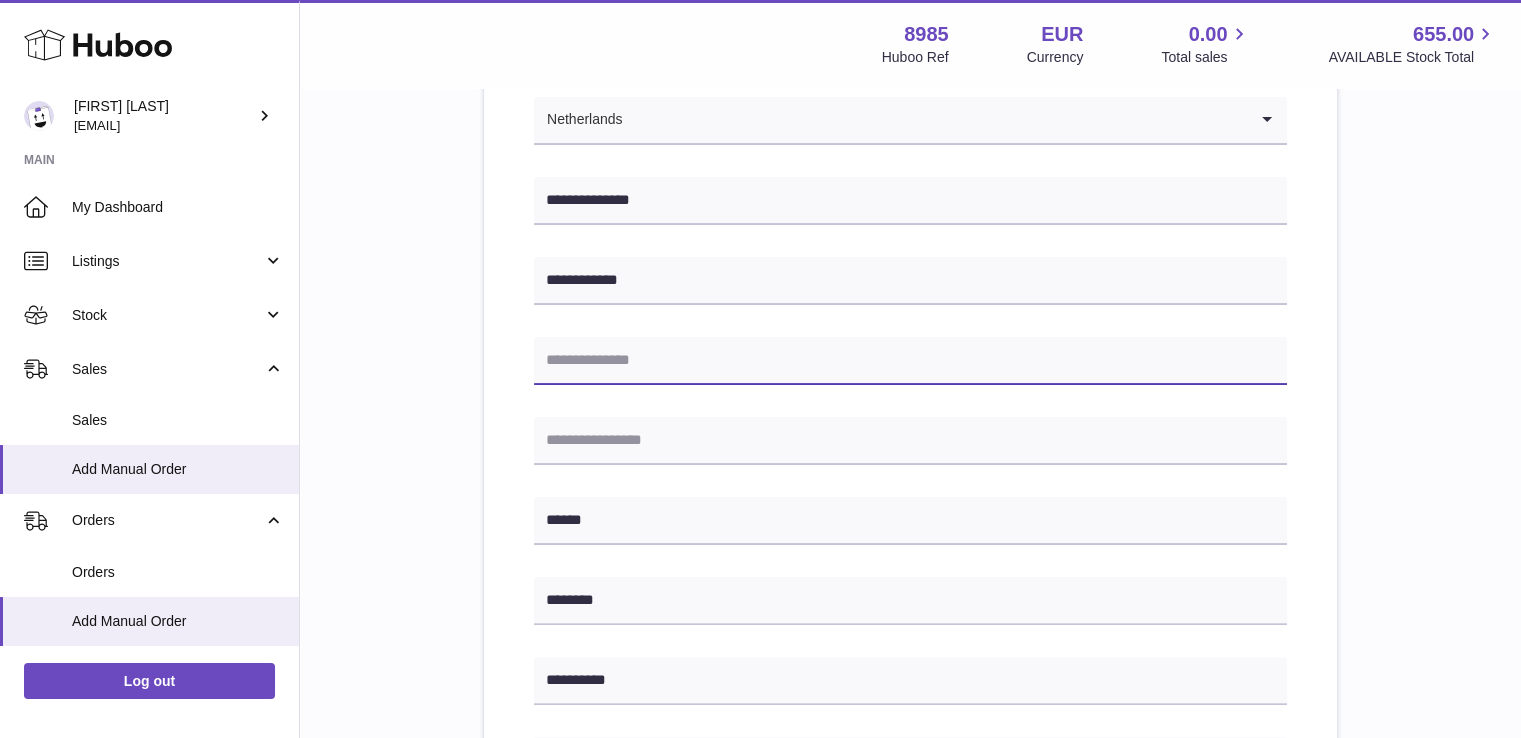 type on "**********" 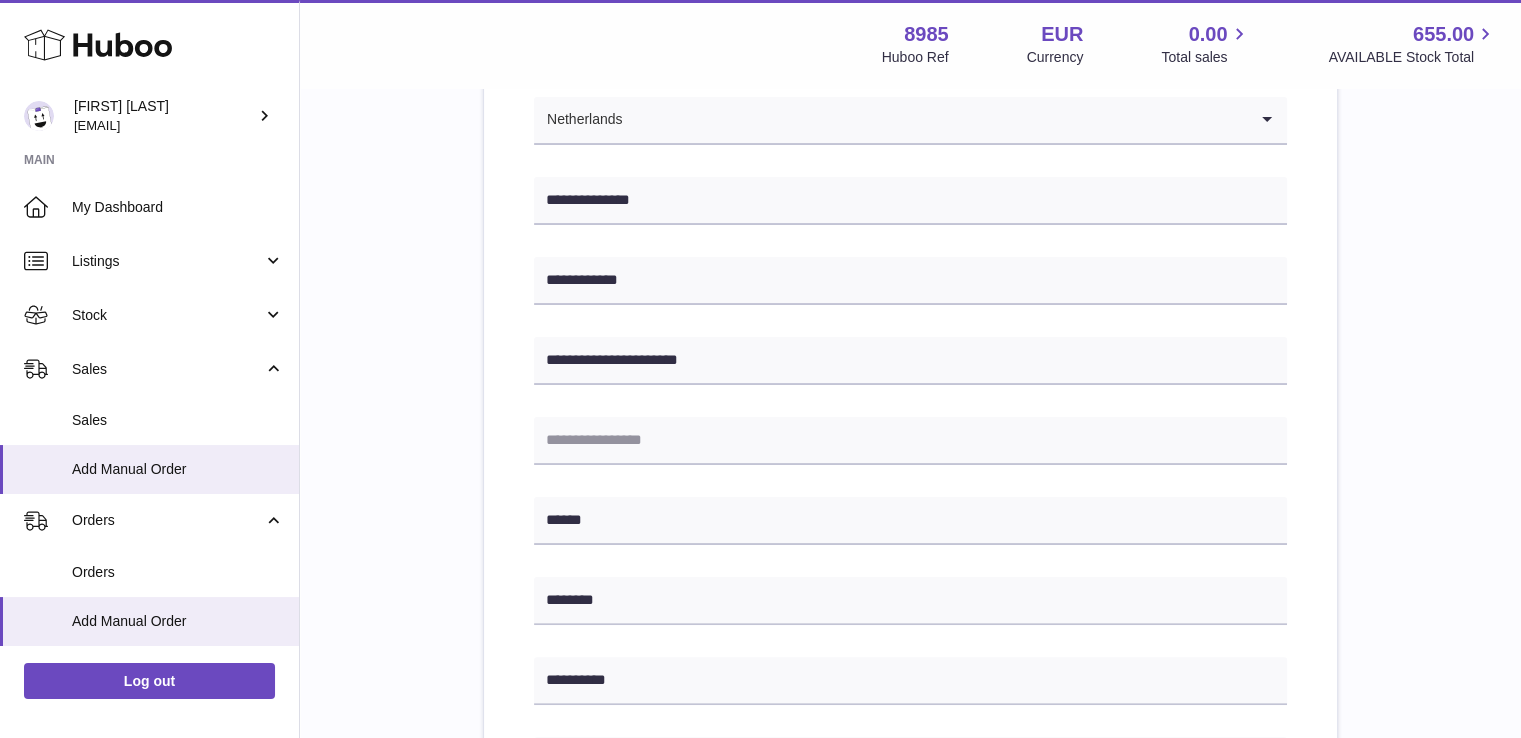 type on "**********" 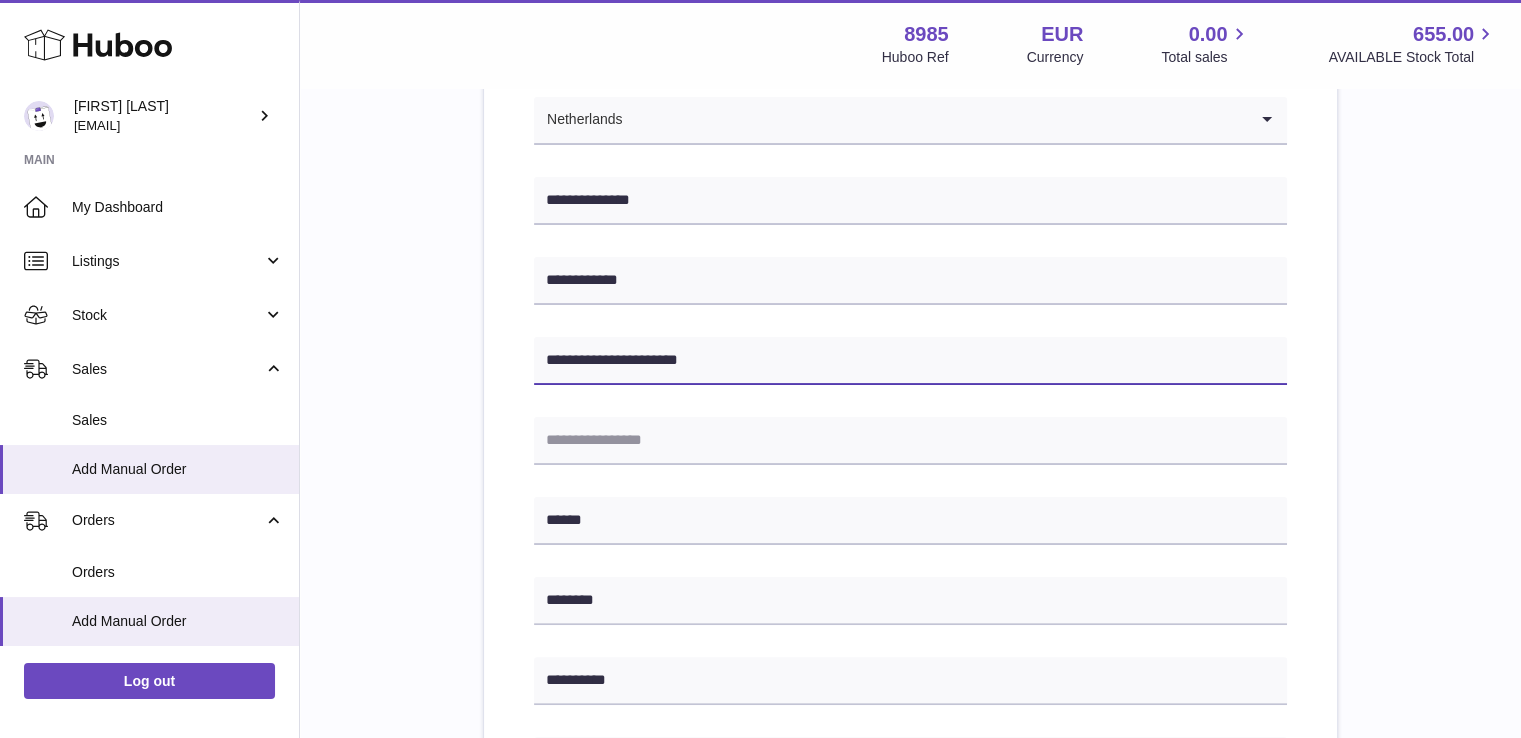 drag, startPoint x: 773, startPoint y: 362, endPoint x: 307, endPoint y: 405, distance: 467.9797 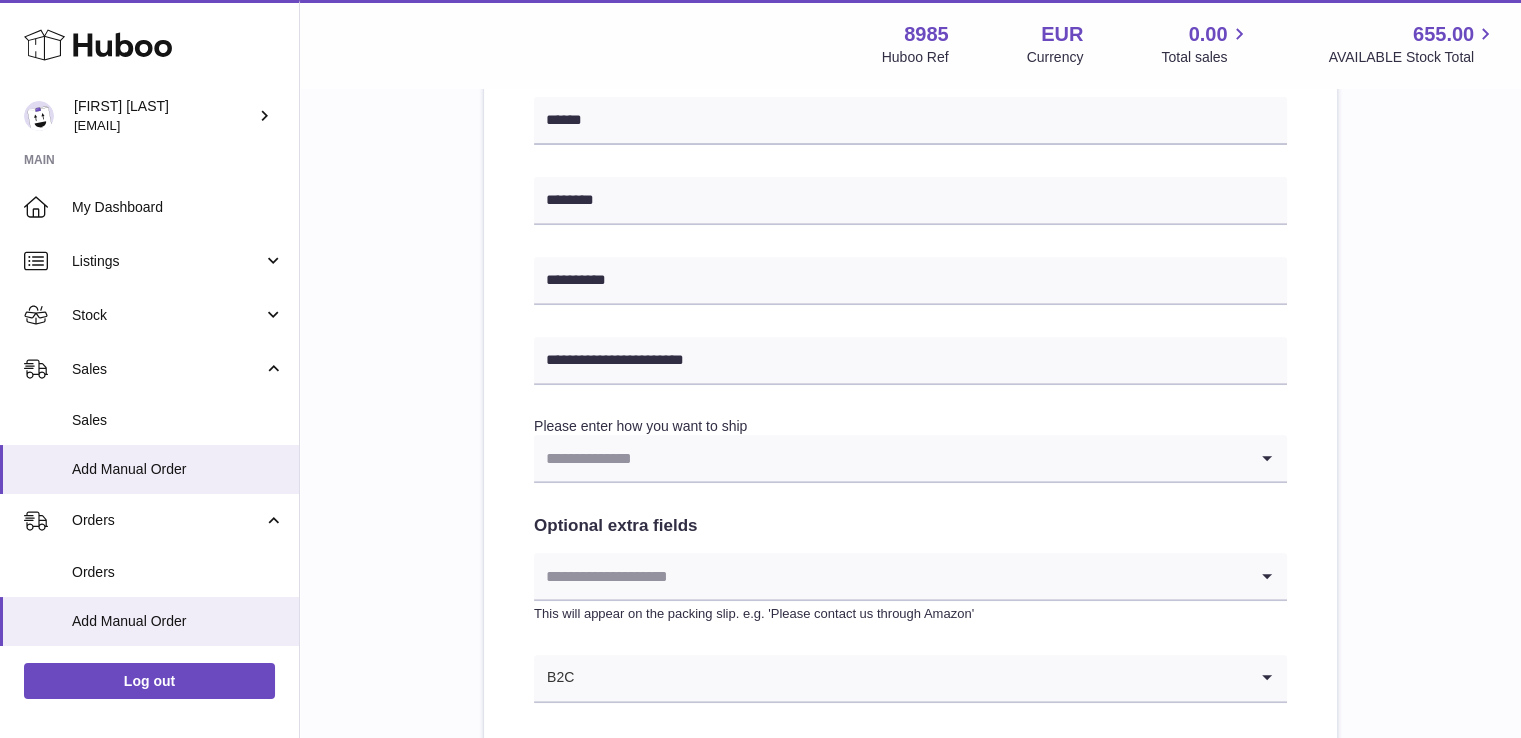 scroll, scrollTop: 892, scrollLeft: 0, axis: vertical 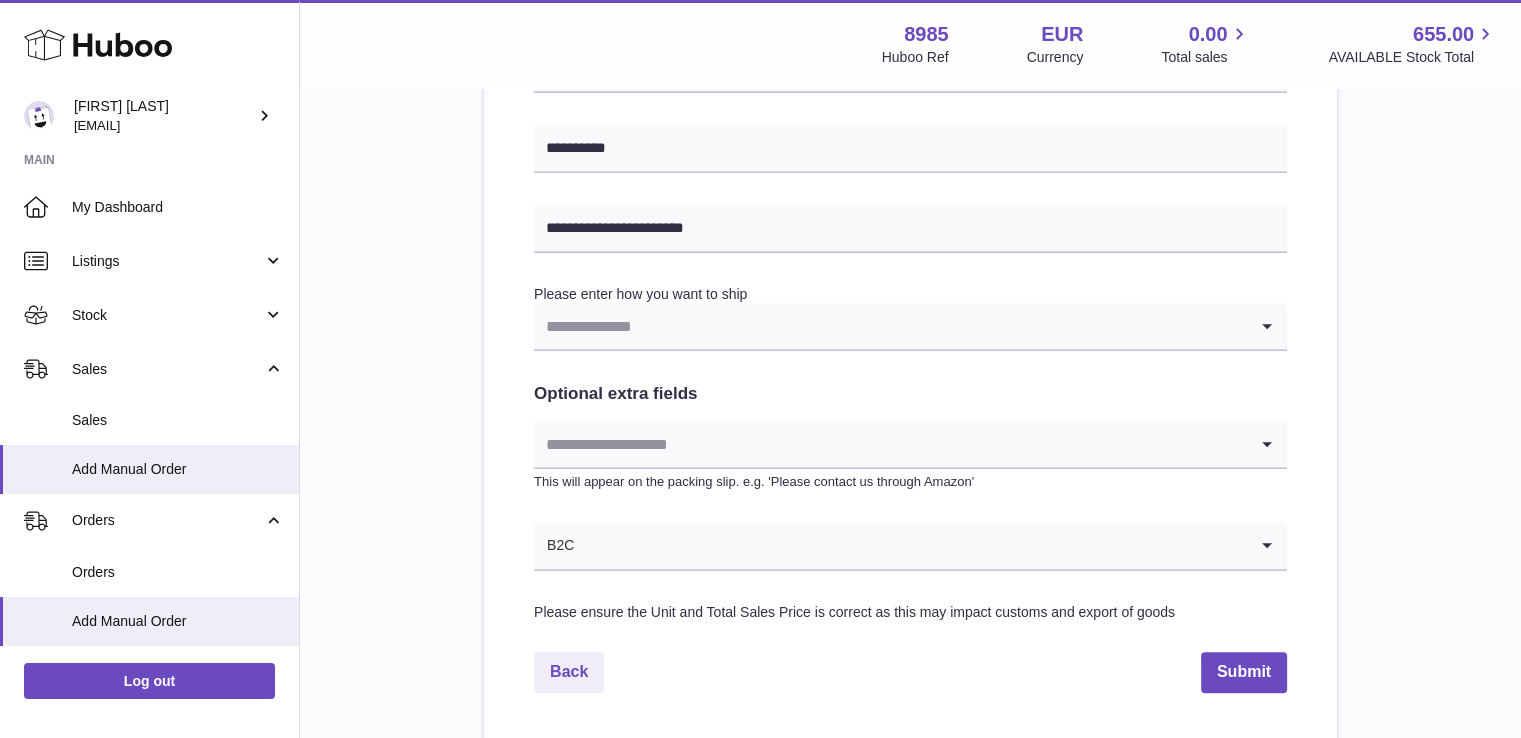 type 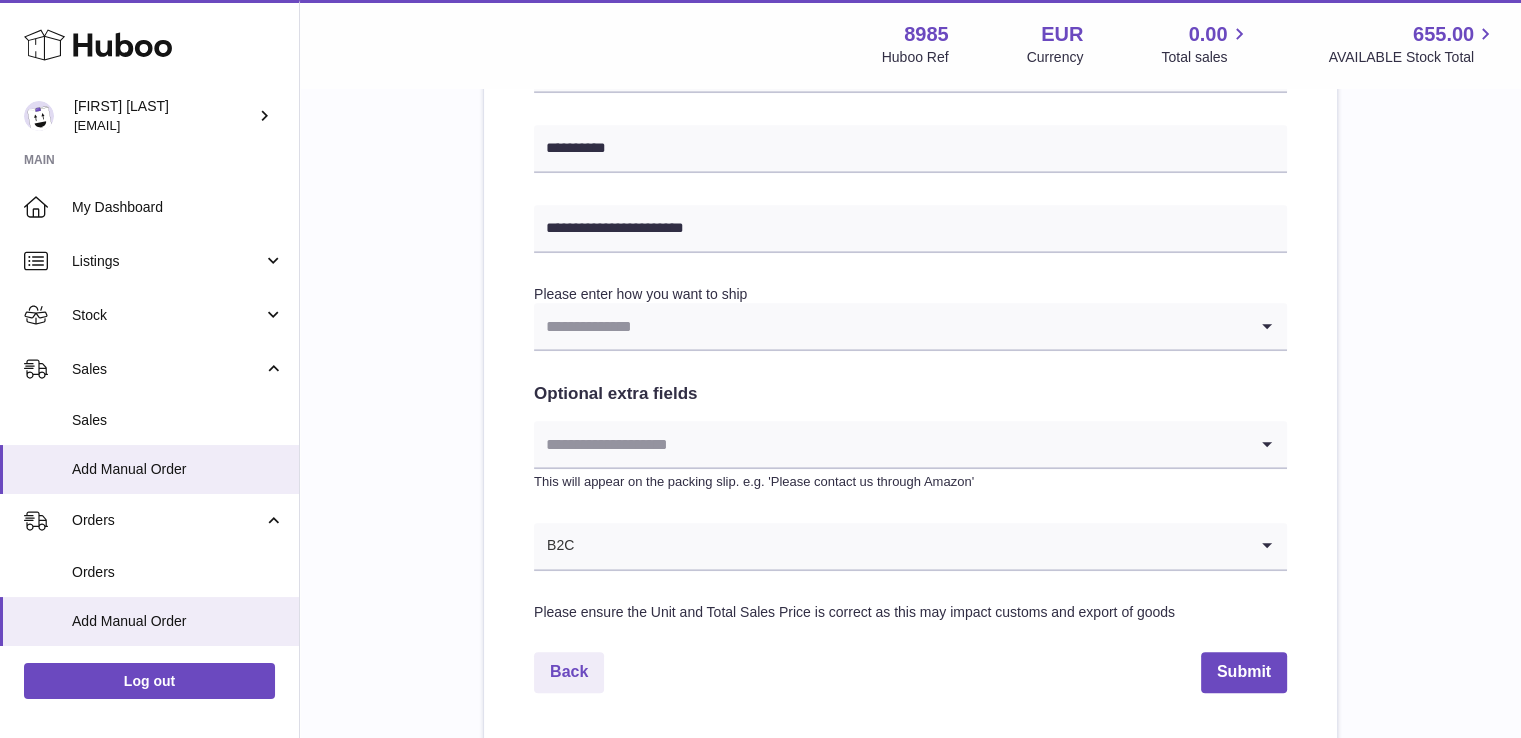 click 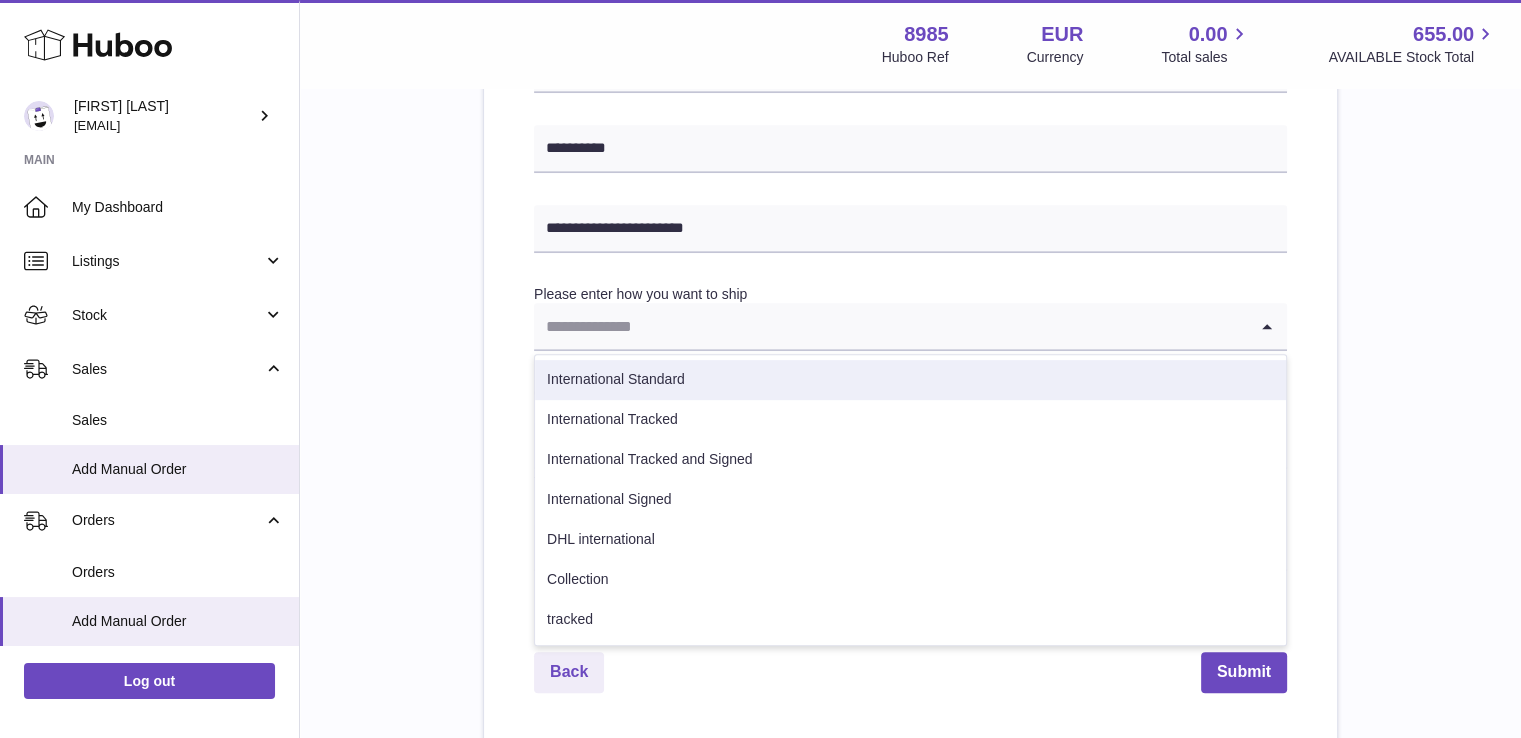 click on "International Standard" at bounding box center [910, 380] 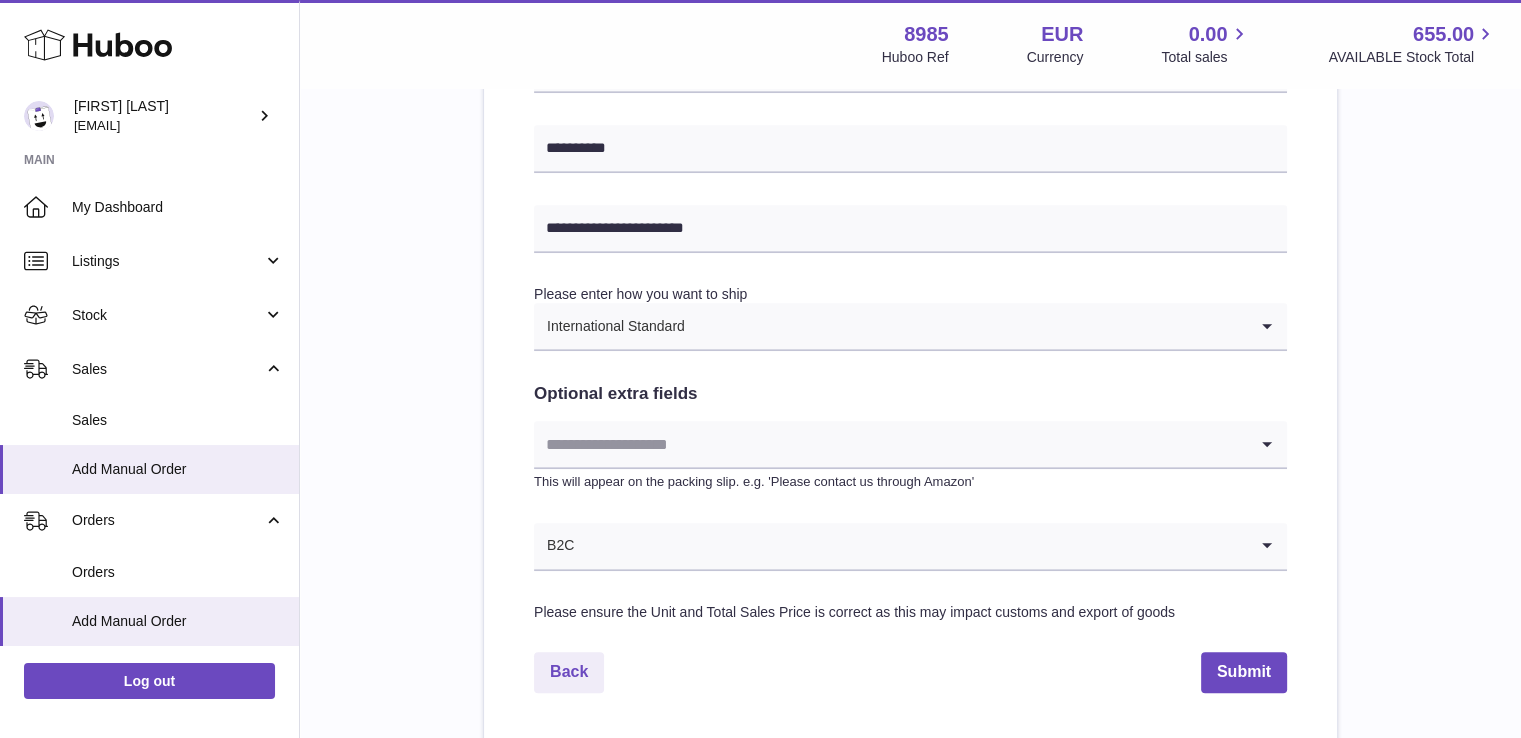 click 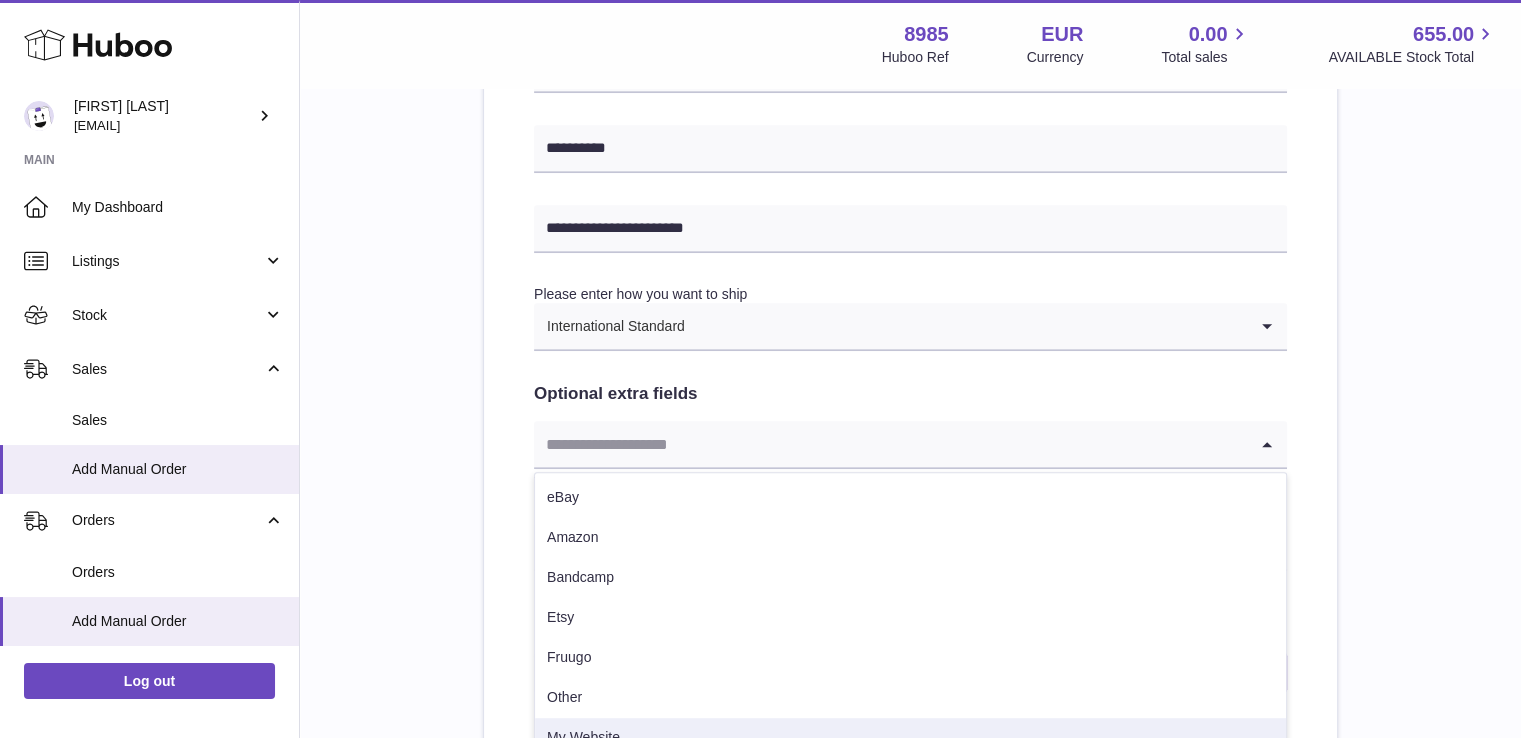 click on "My Website" at bounding box center [910, 738] 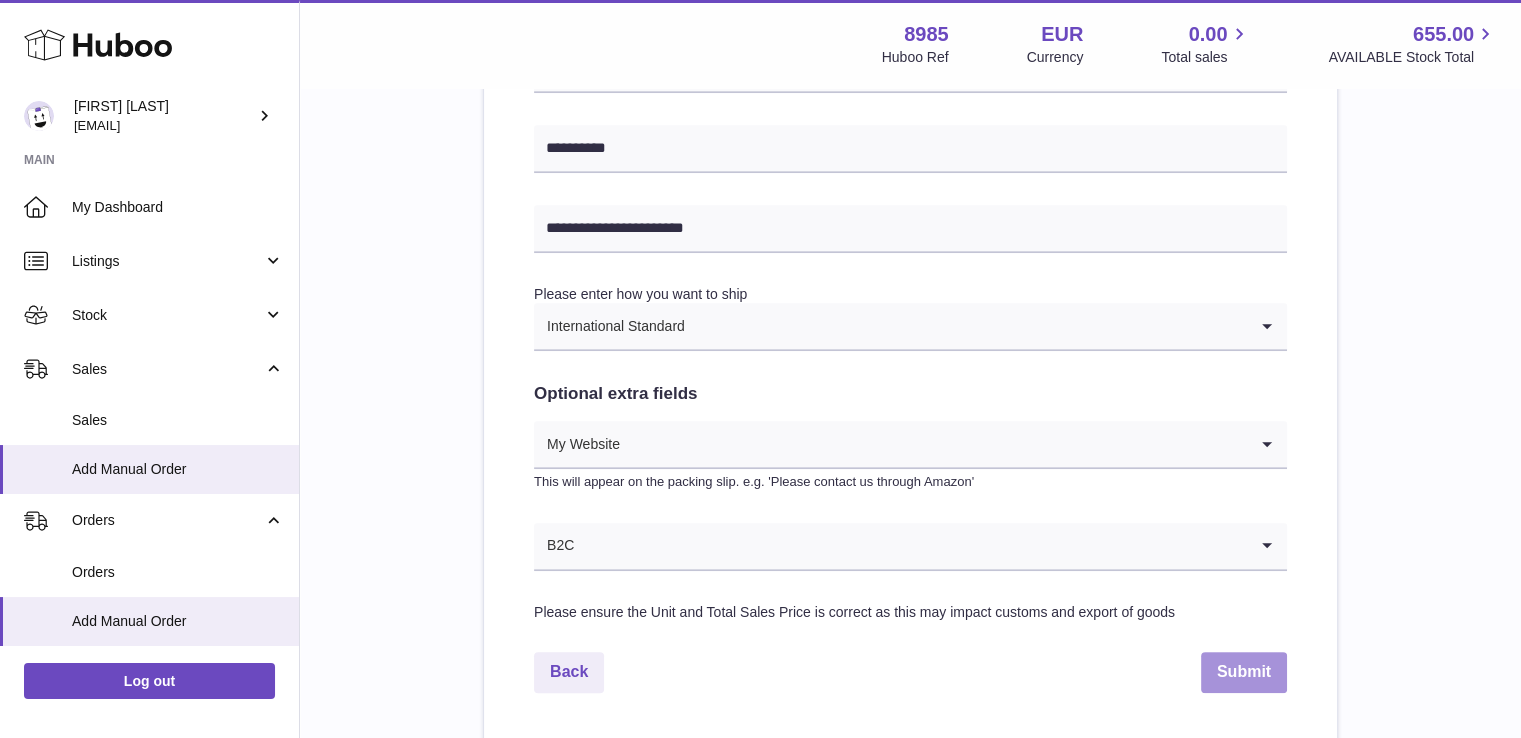click on "Submit" at bounding box center [1244, 672] 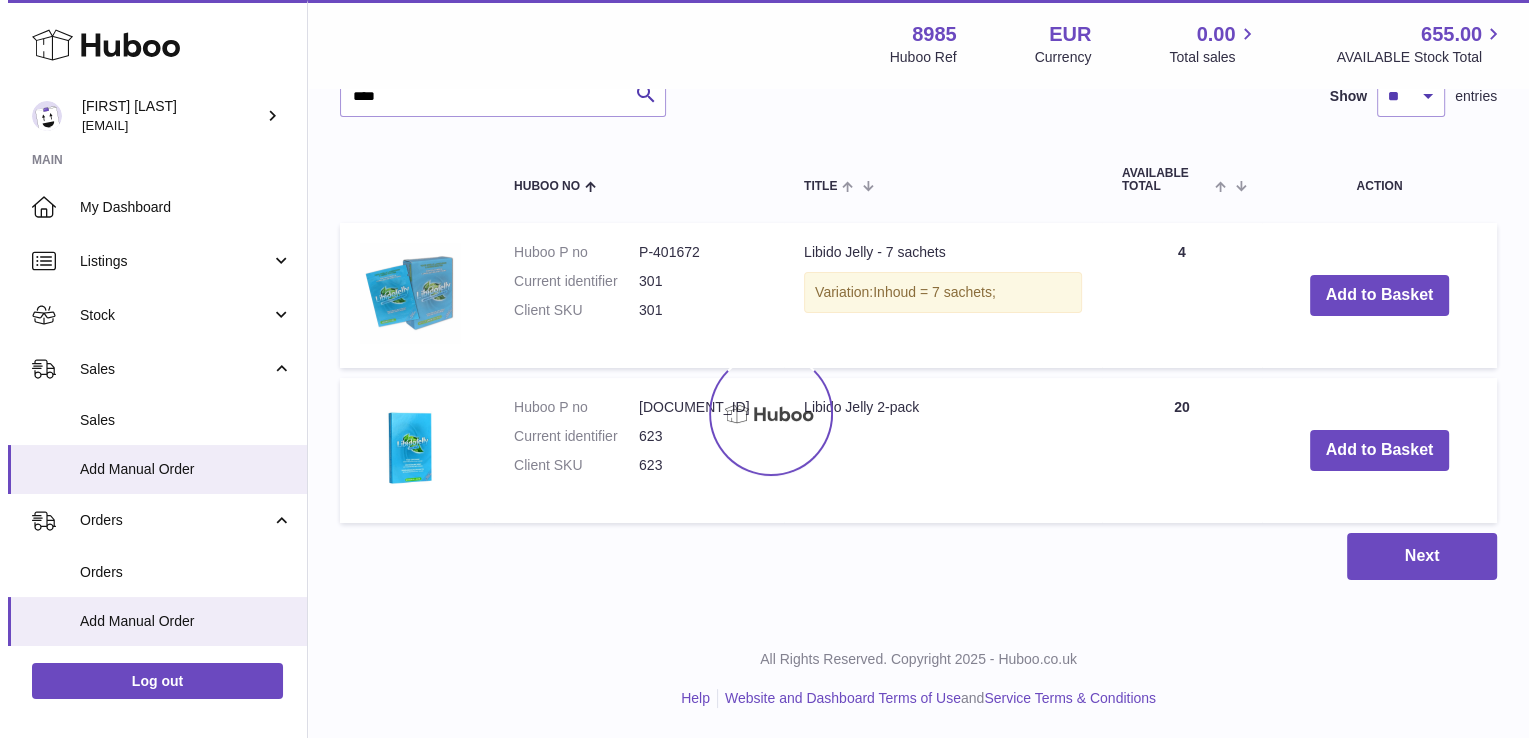 scroll, scrollTop: 0, scrollLeft: 0, axis: both 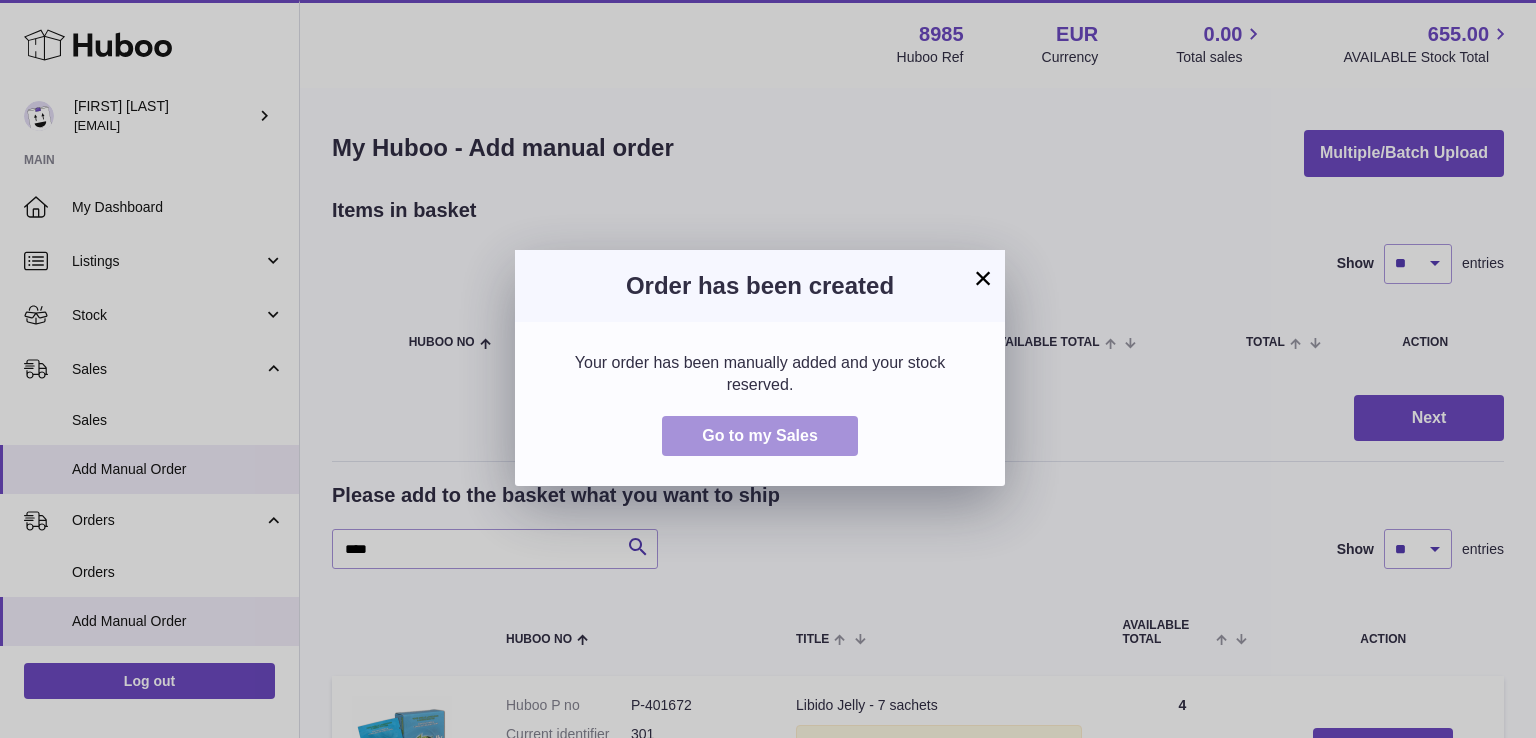 click on "Go to my Sales" at bounding box center [760, 436] 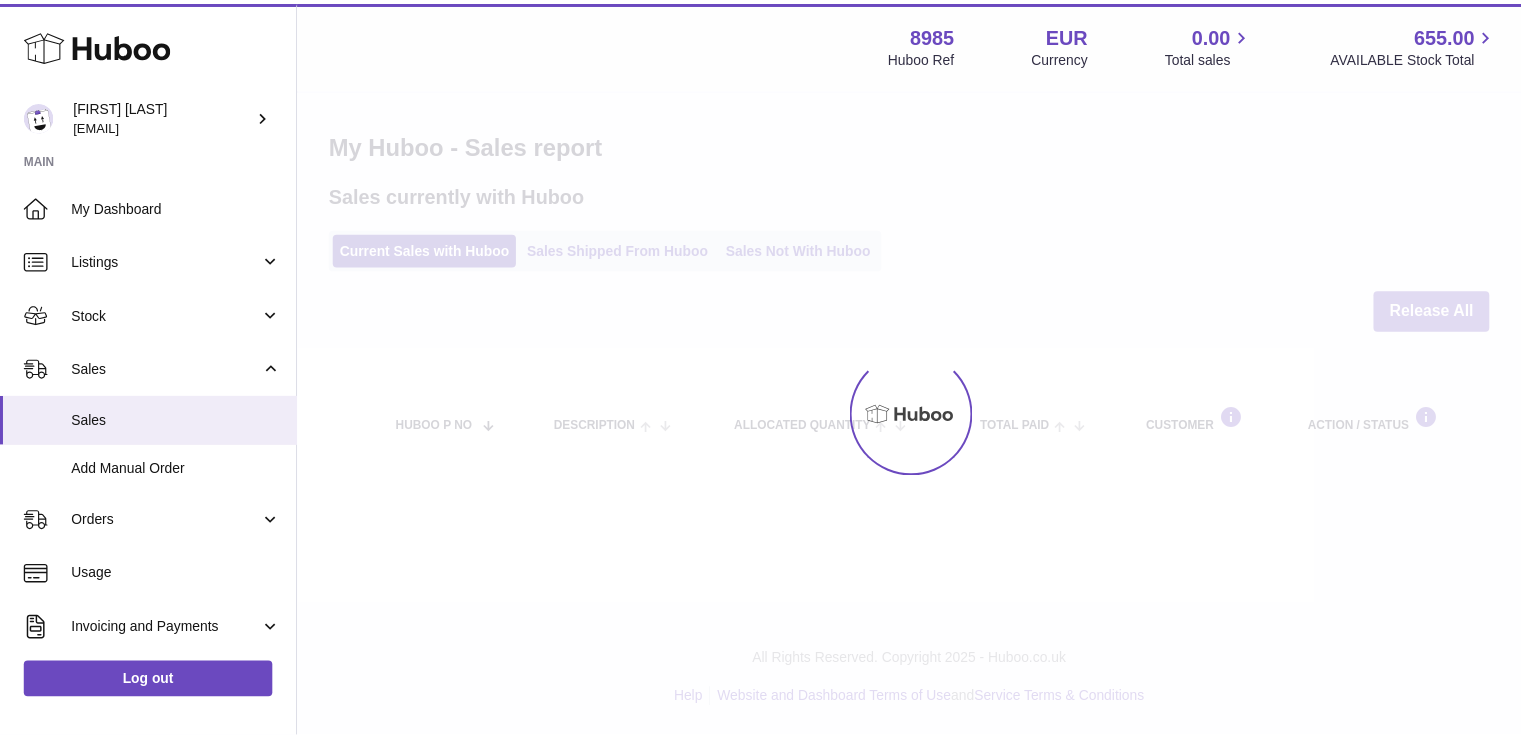 scroll, scrollTop: 0, scrollLeft: 0, axis: both 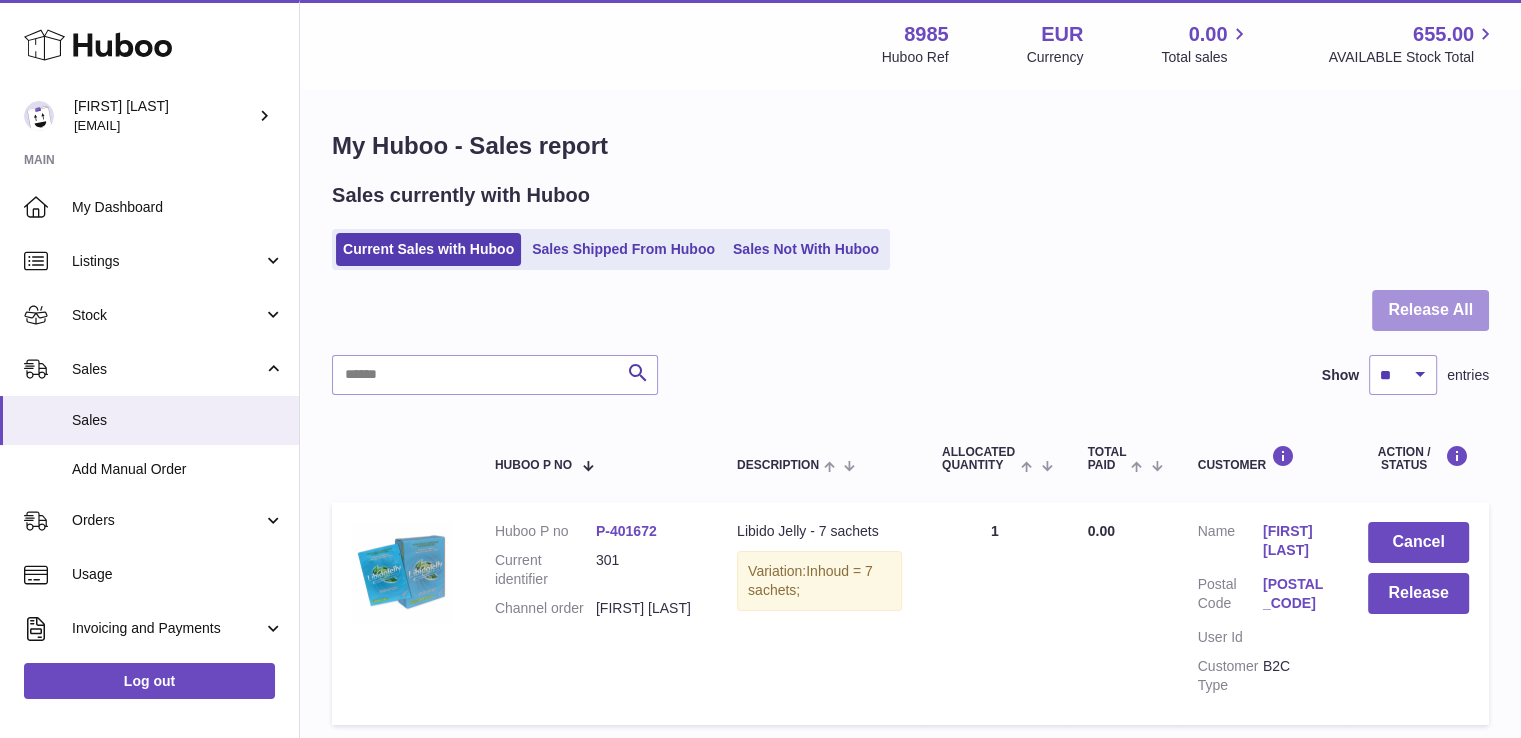 click on "Release All" at bounding box center (1430, 310) 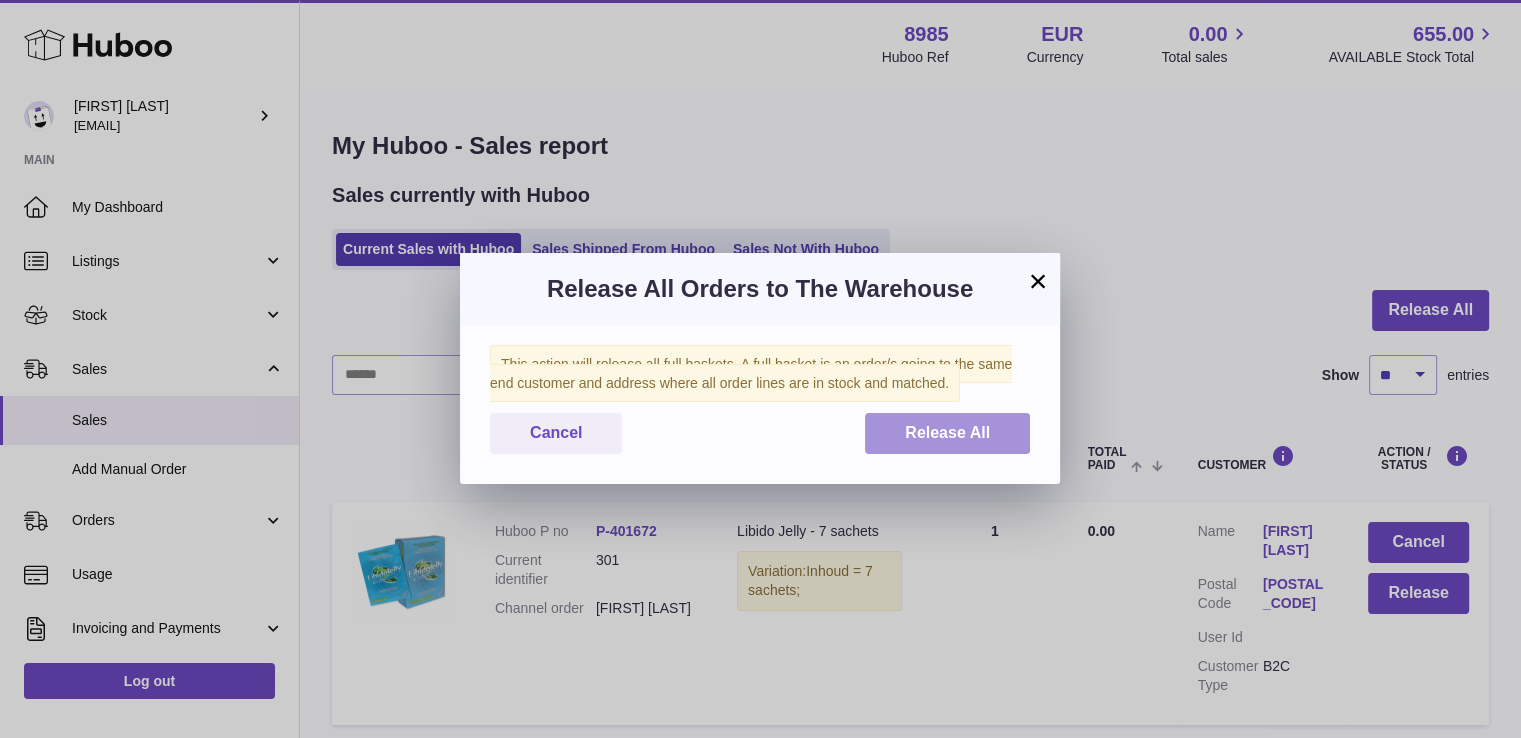 click on "Release All" at bounding box center [947, 432] 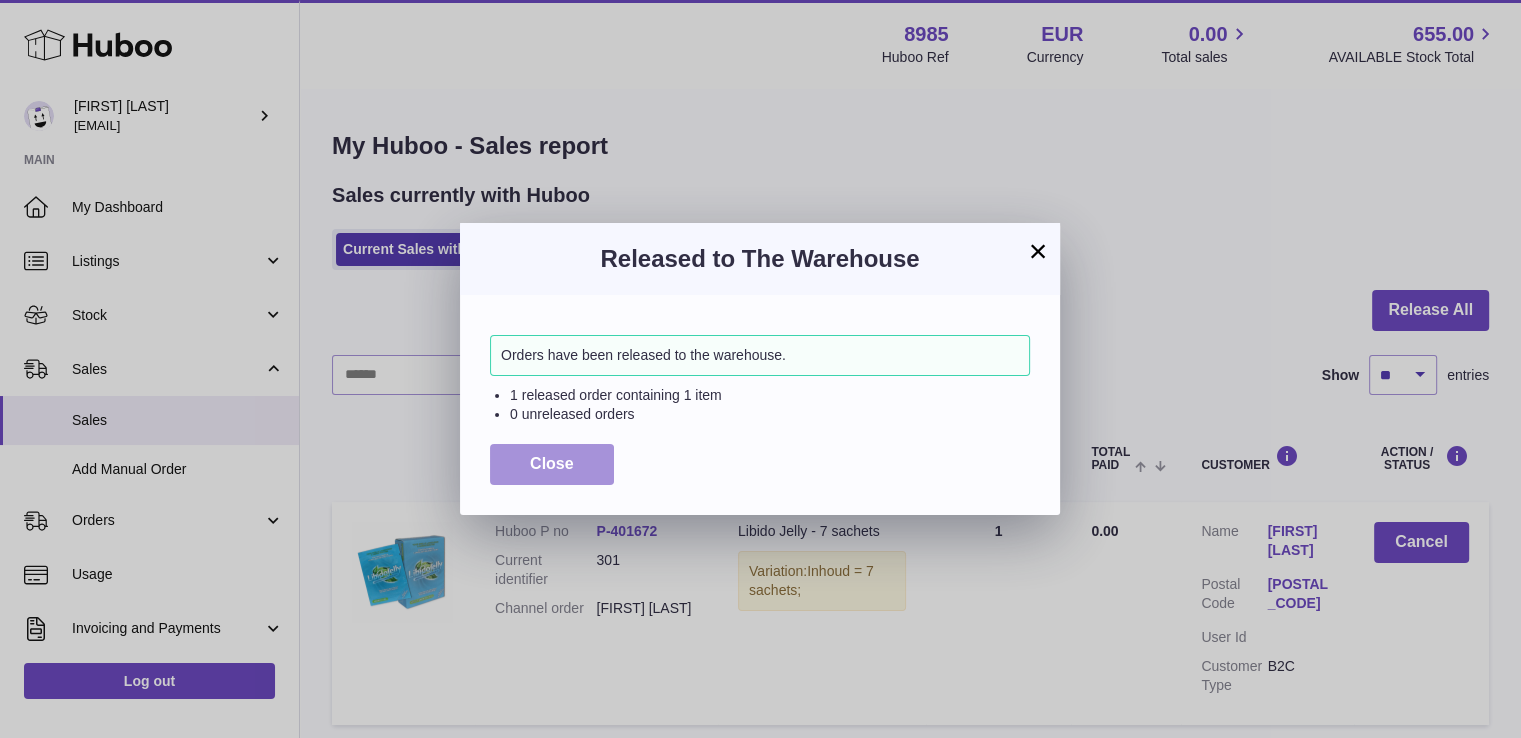 click on "Close" at bounding box center [552, 463] 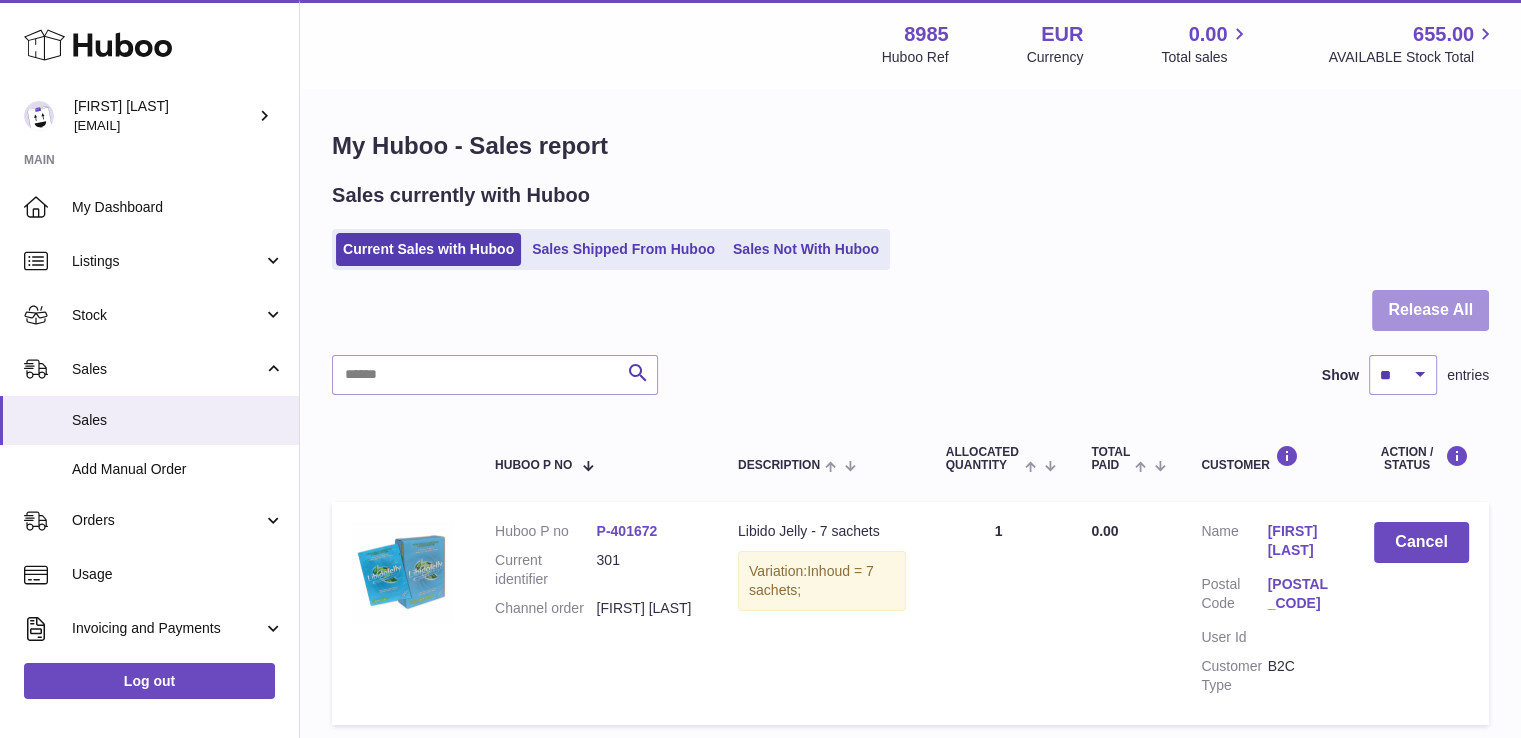 click on "Release All" at bounding box center (1430, 310) 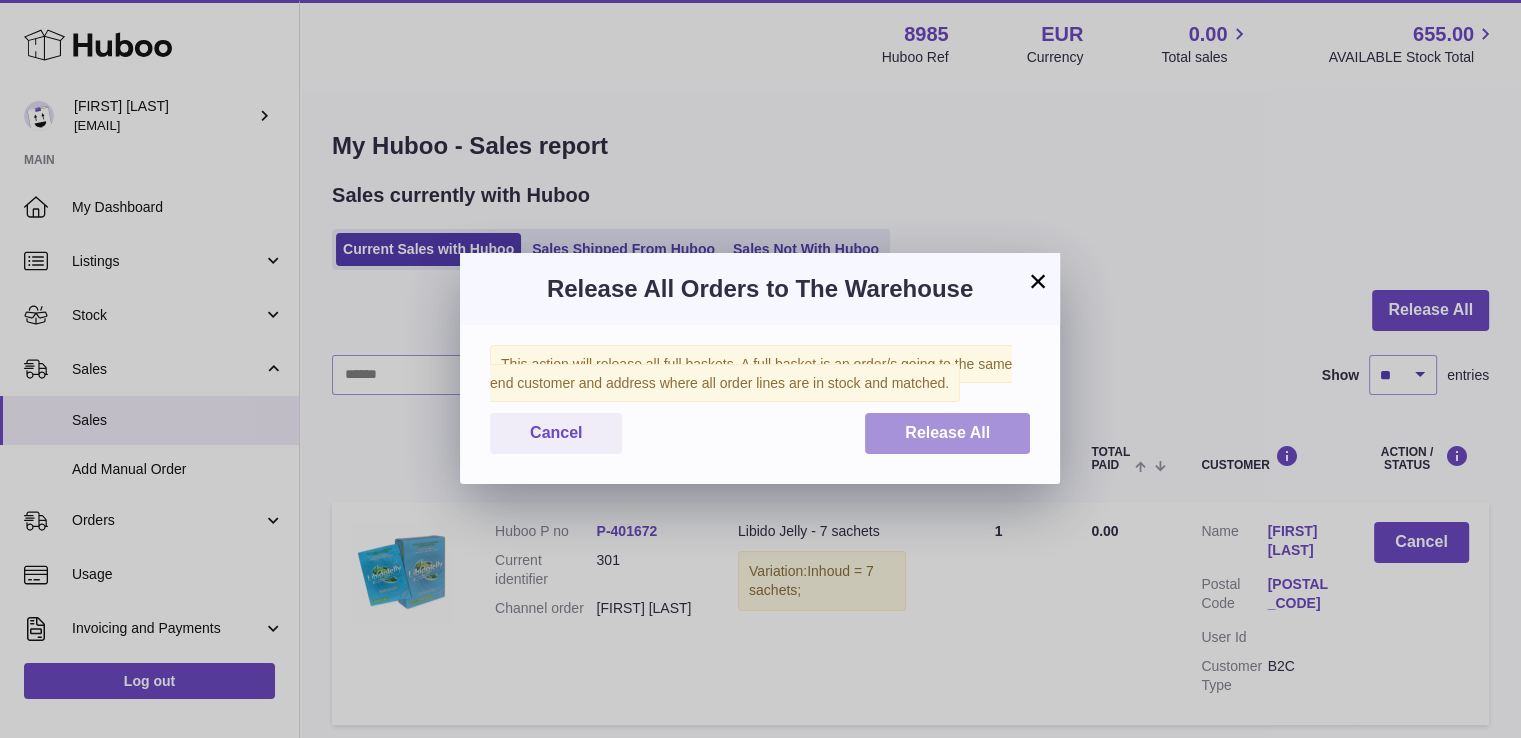 click on "Release All" at bounding box center [947, 432] 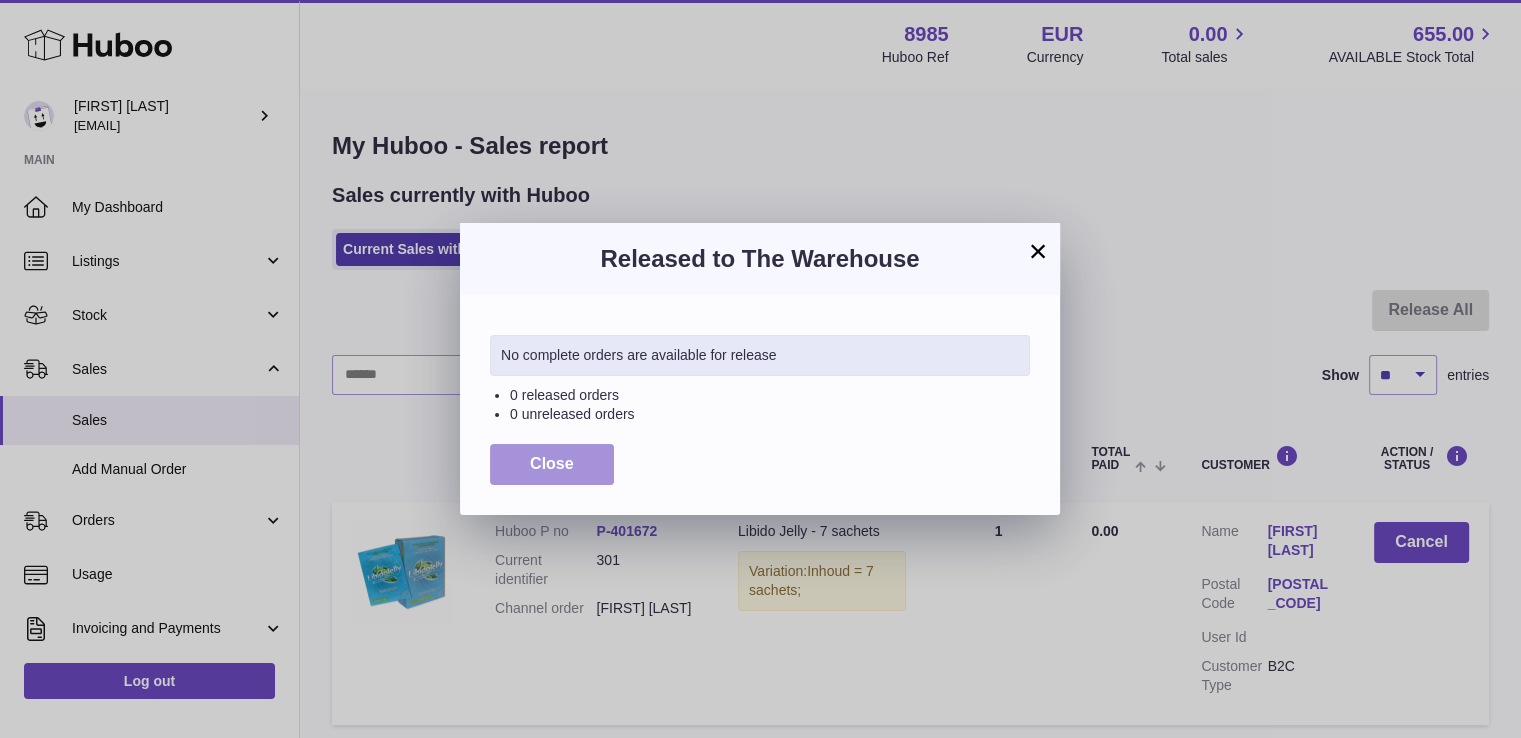 click on "Close" at bounding box center [552, 463] 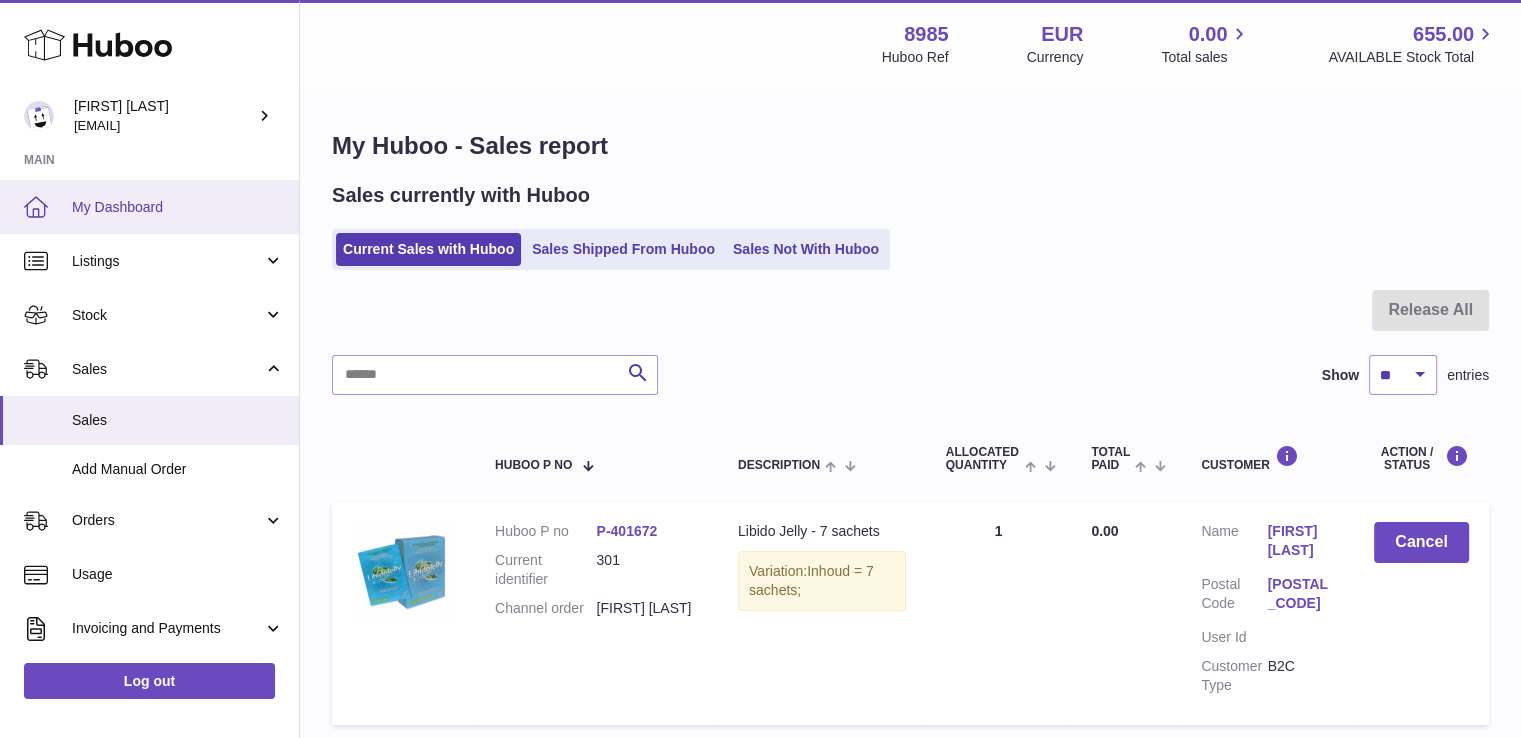 click on "My Dashboard" at bounding box center (178, 207) 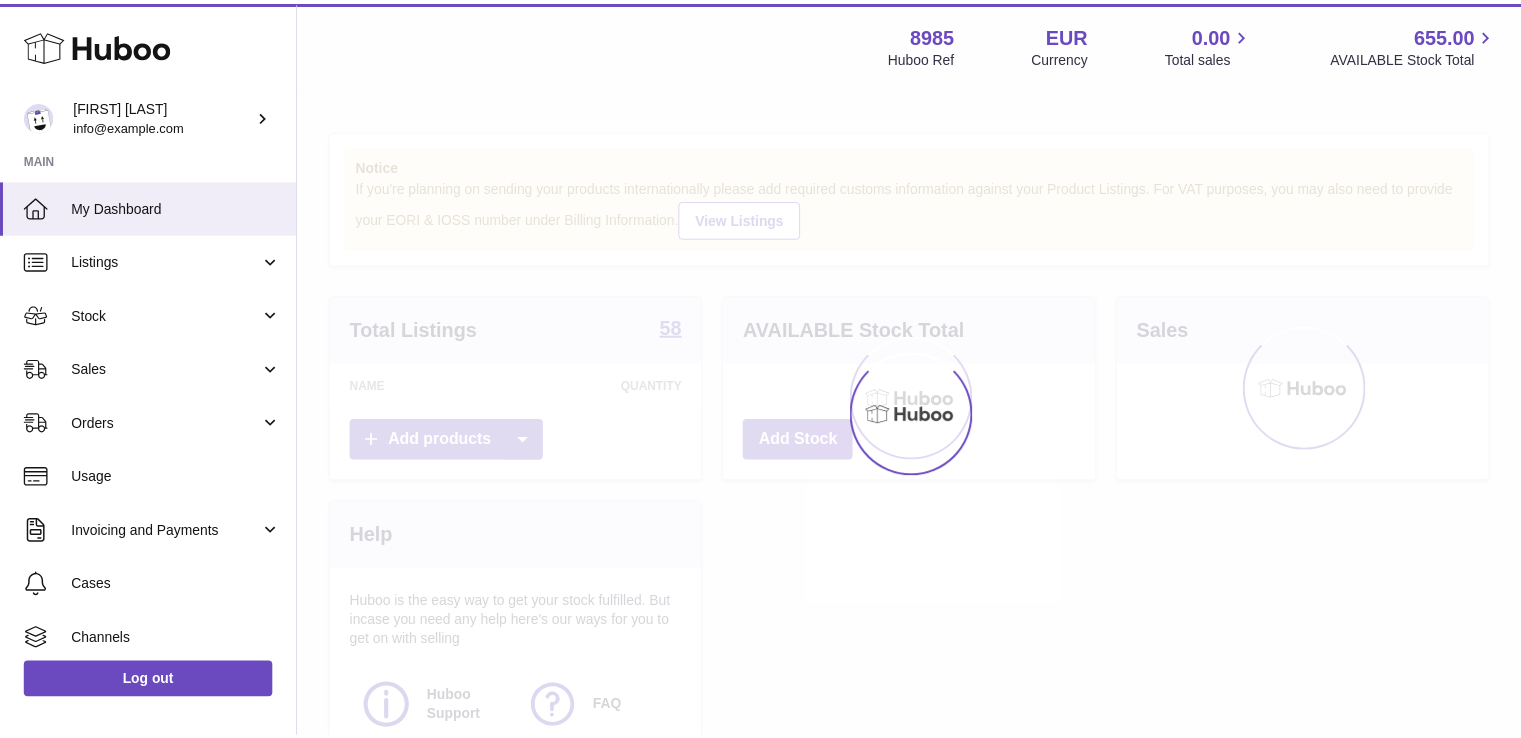 scroll, scrollTop: 0, scrollLeft: 0, axis: both 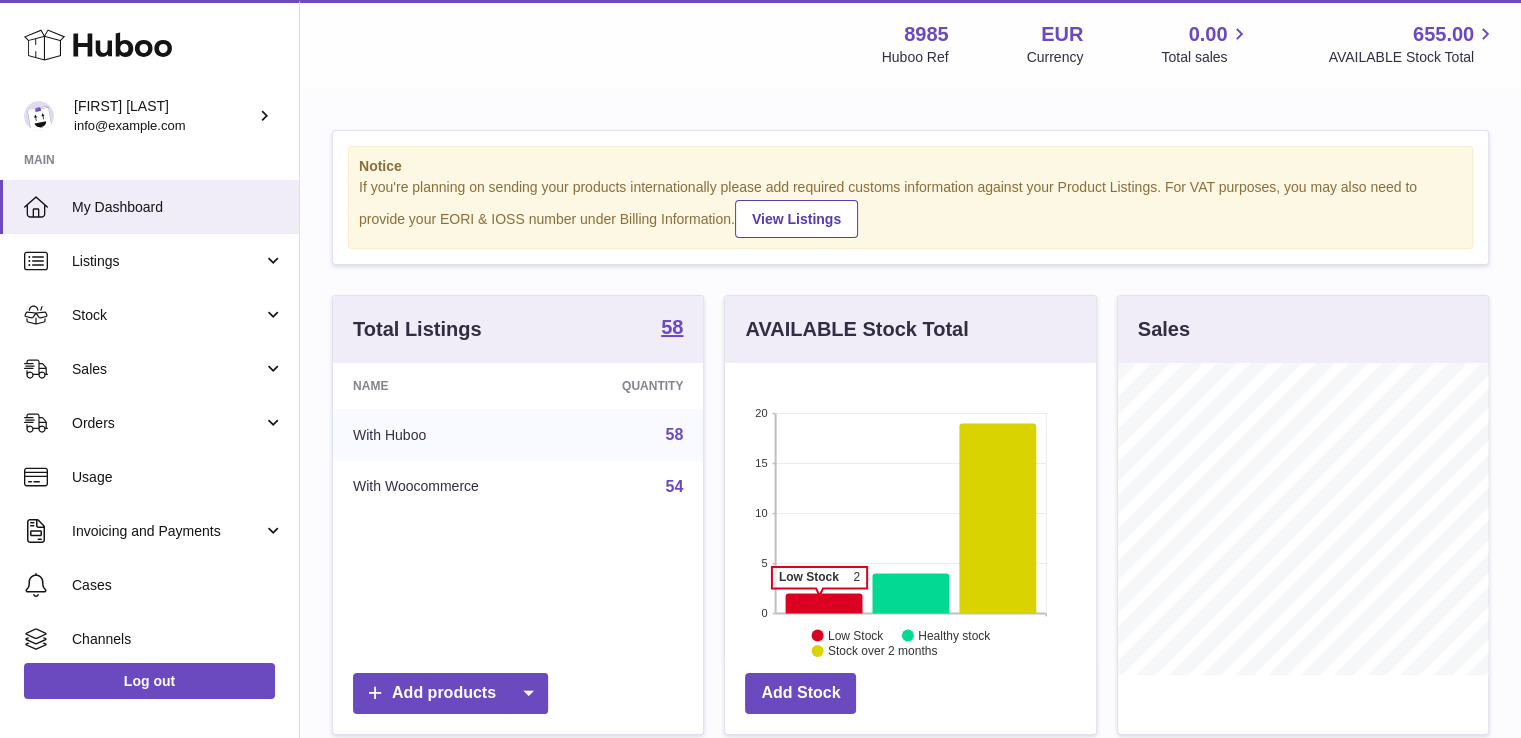 click 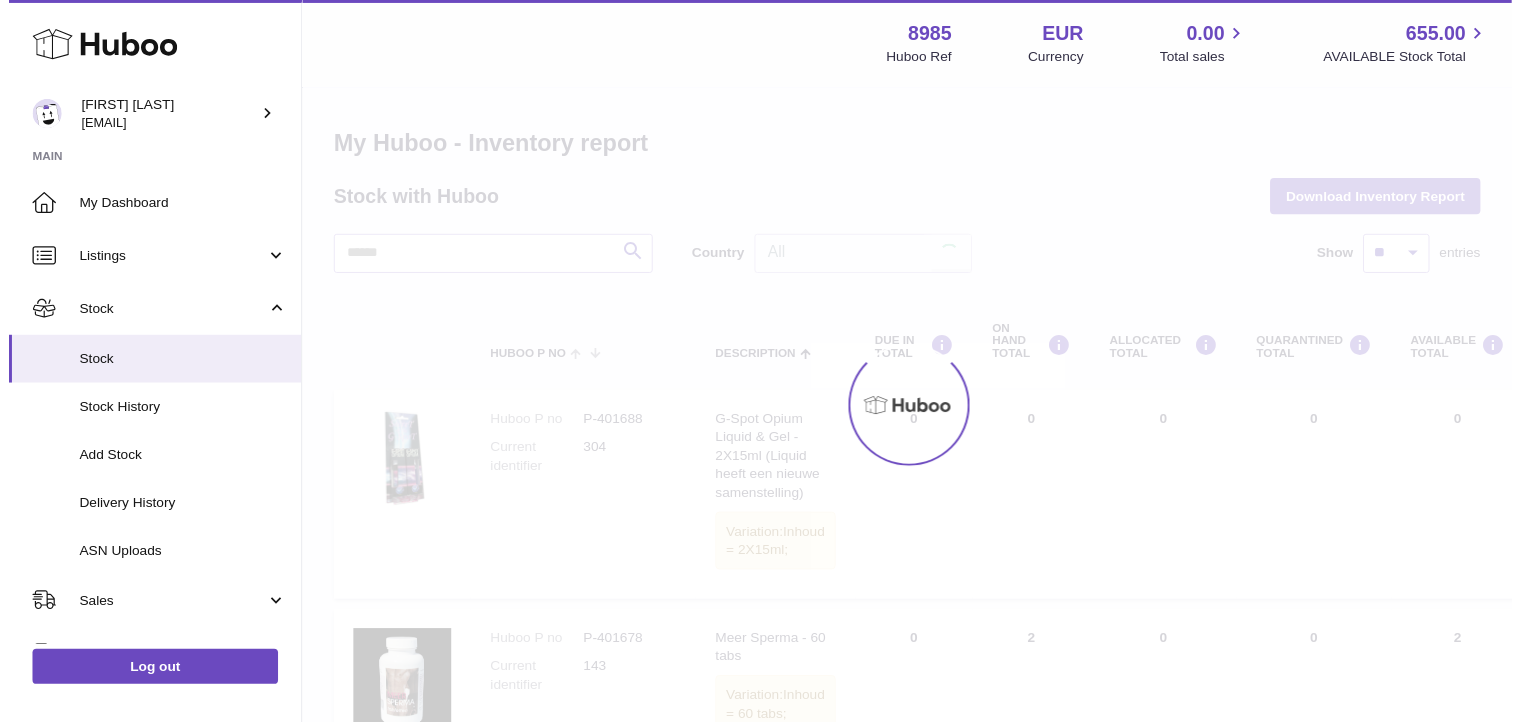 scroll, scrollTop: 0, scrollLeft: 0, axis: both 